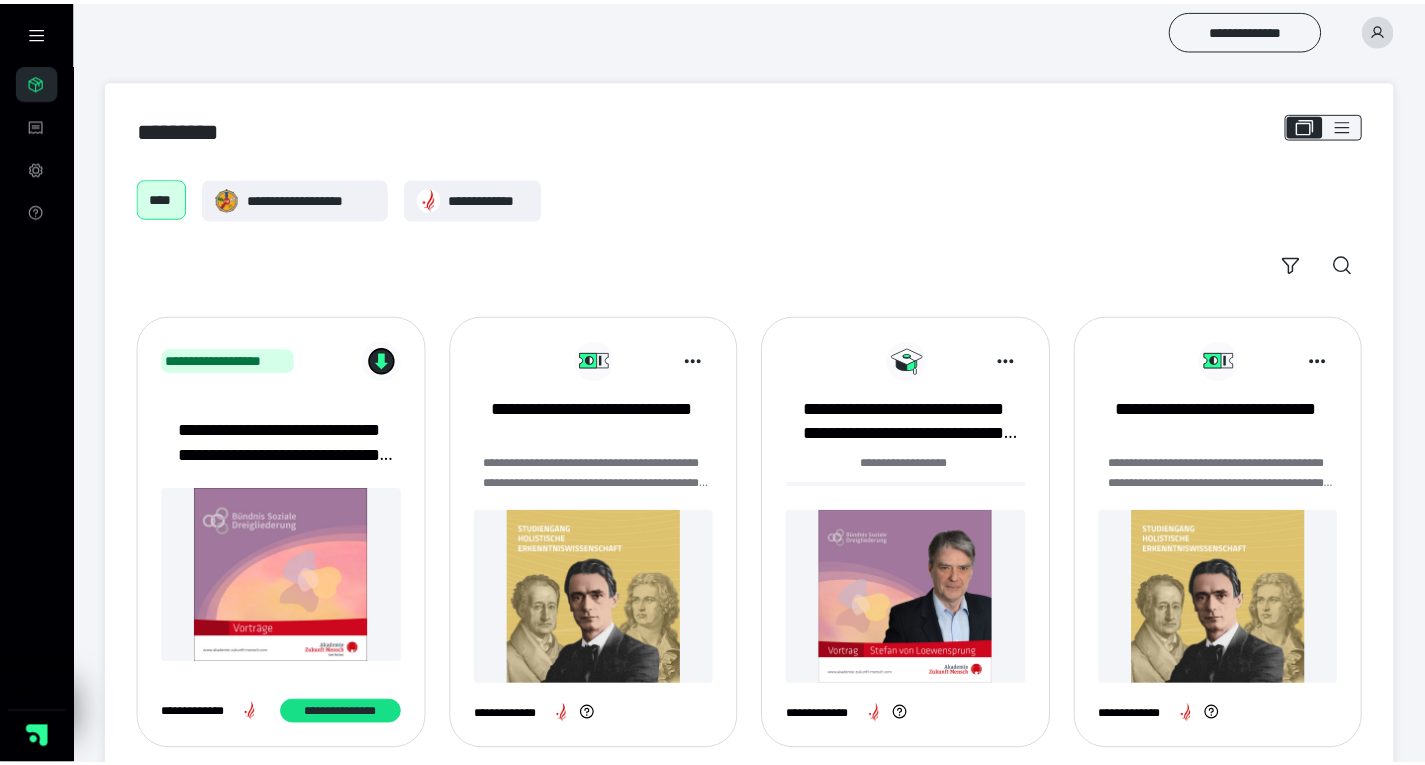 scroll, scrollTop: 0, scrollLeft: 0, axis: both 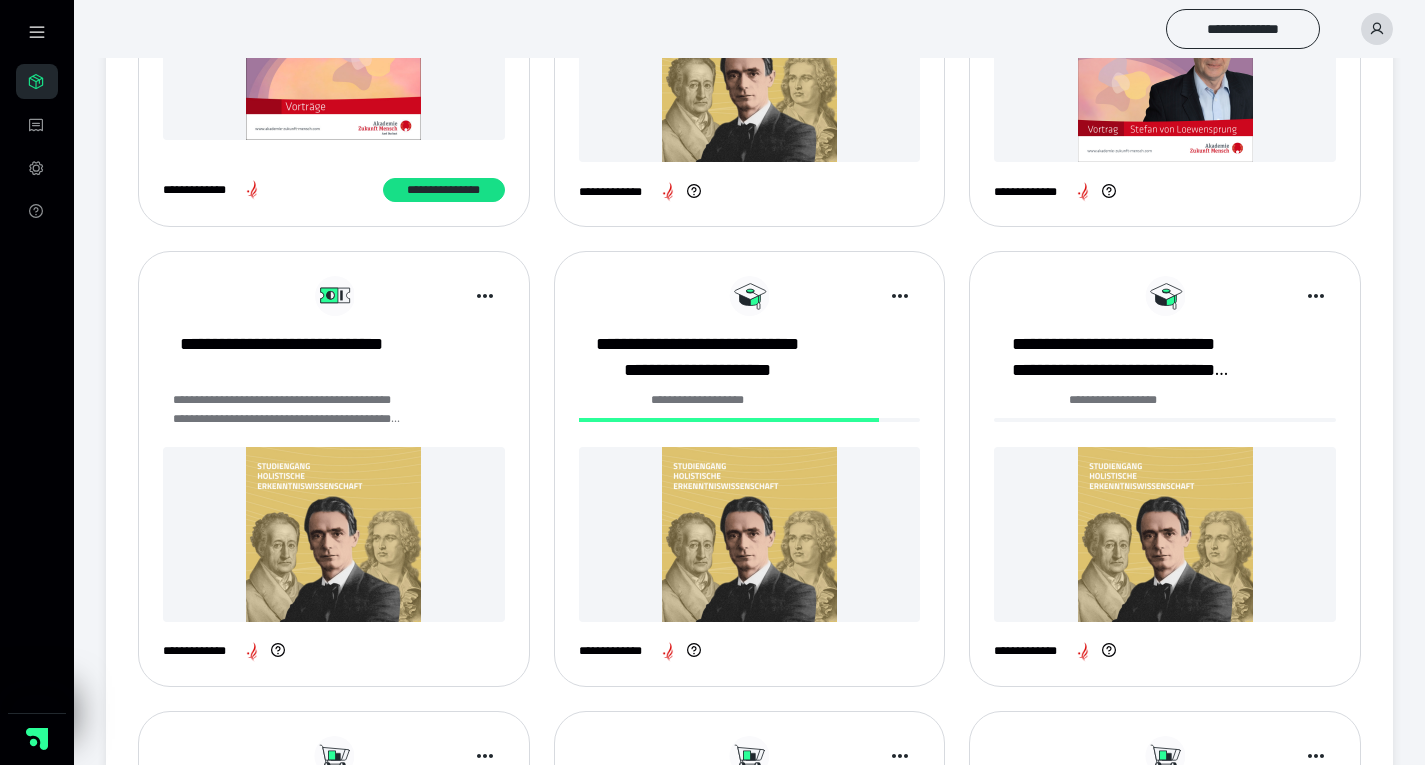 click at bounding box center [750, 534] 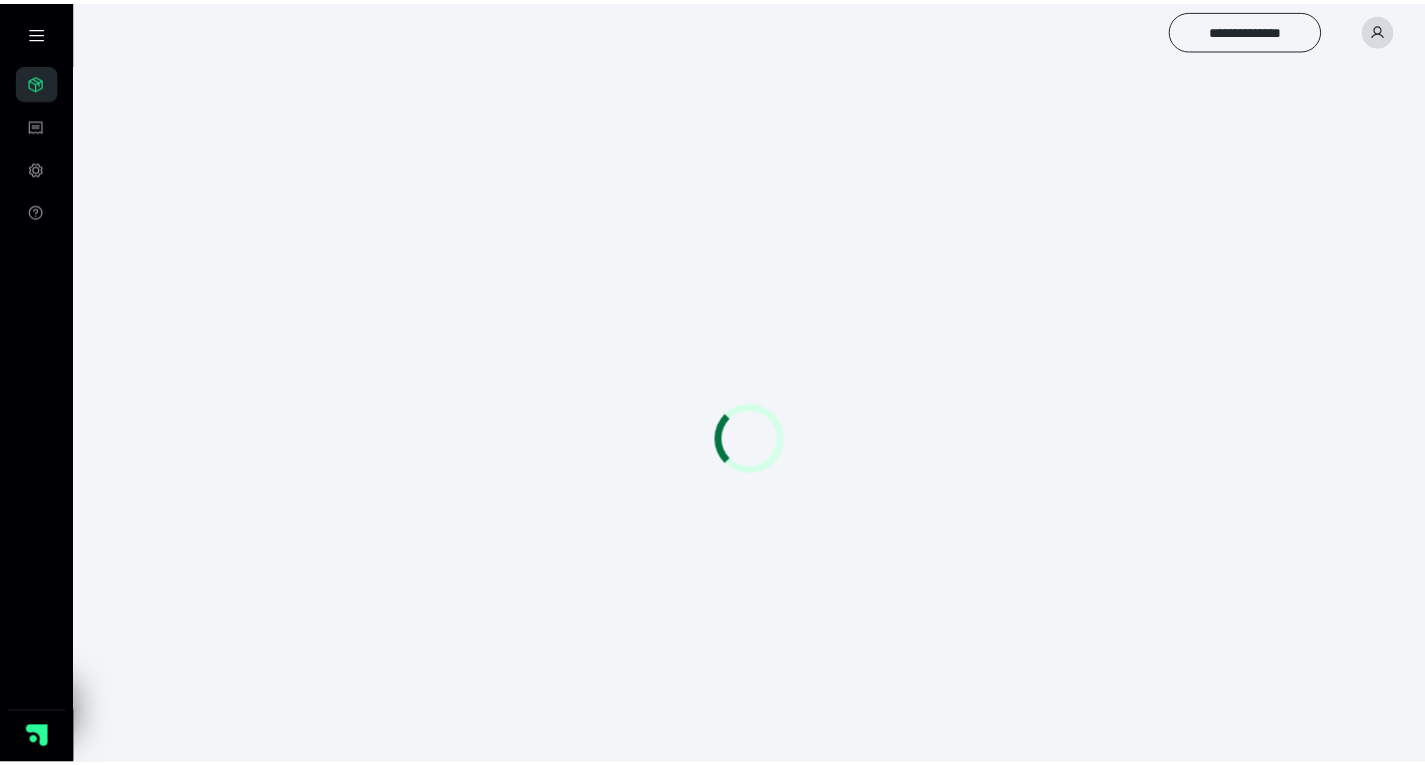 scroll, scrollTop: 0, scrollLeft: 0, axis: both 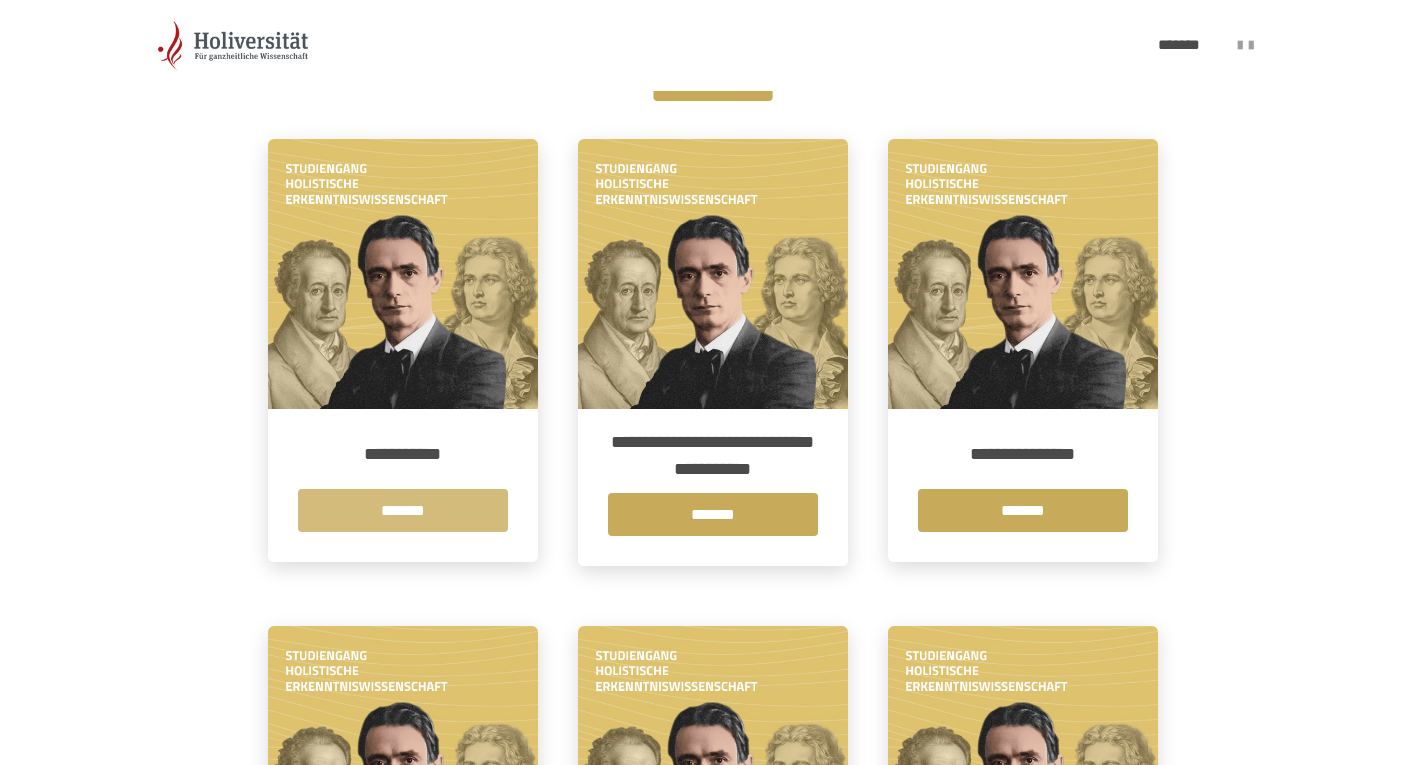 click on "*******" at bounding box center [403, 510] 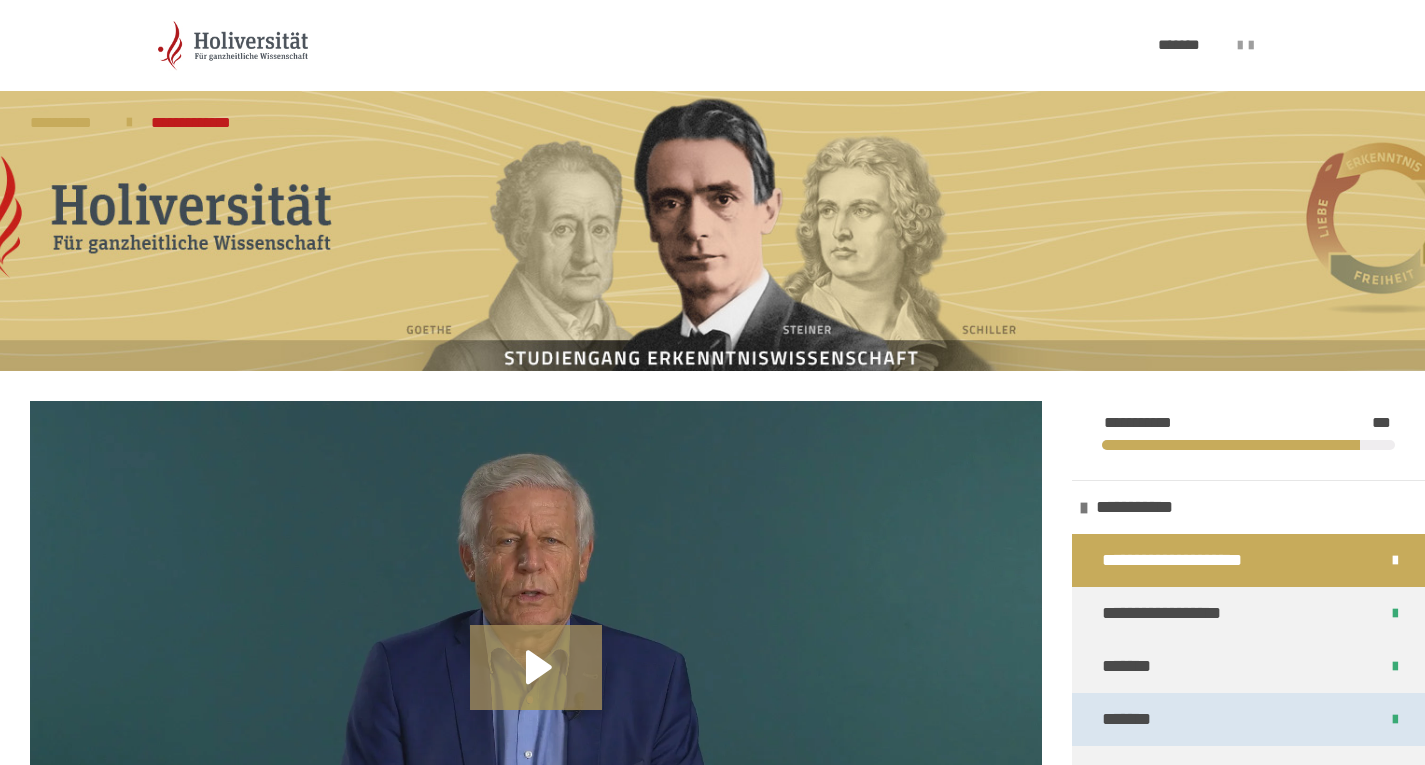 click on "*******" at bounding box center [1248, 719] 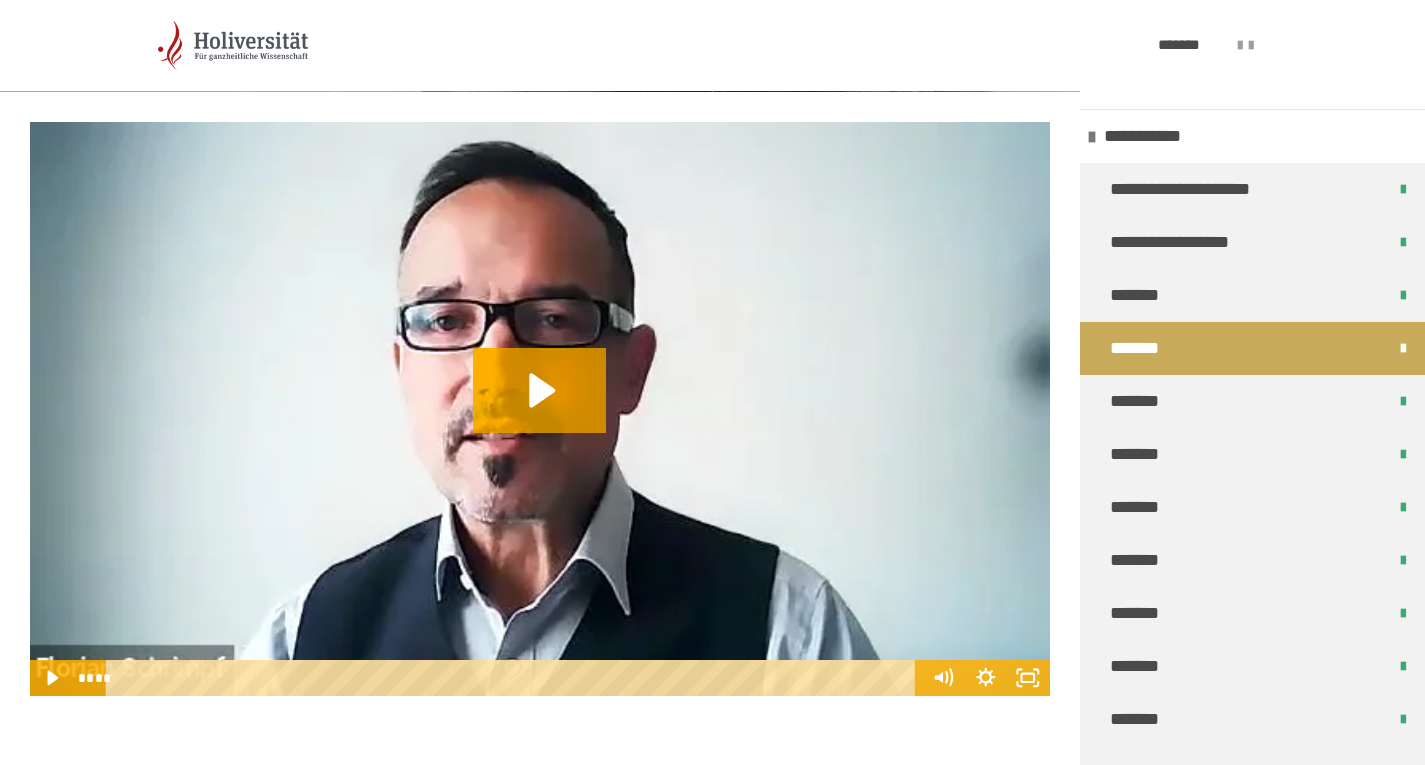 scroll, scrollTop: 480, scrollLeft: 0, axis: vertical 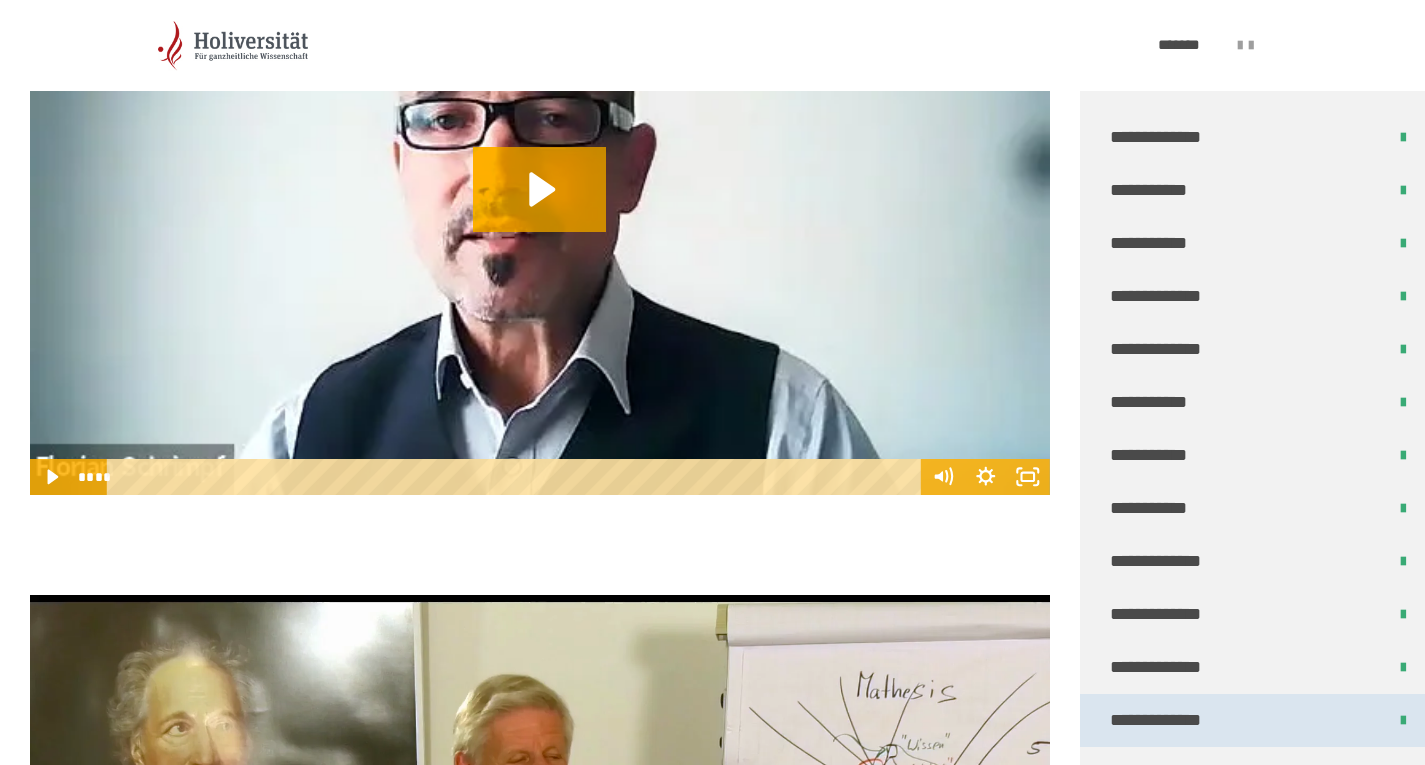 click on "**********" at bounding box center [1165, 720] 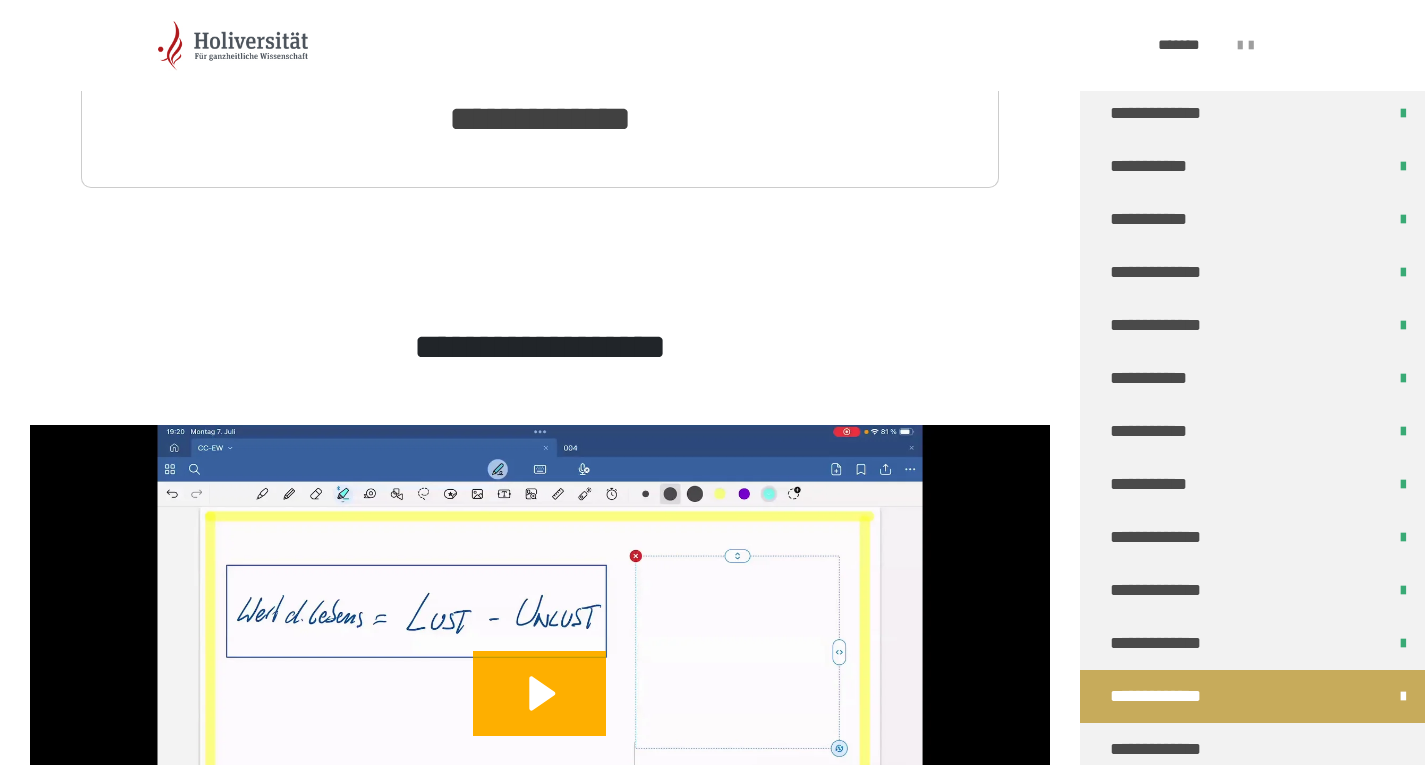 scroll, scrollTop: 4760, scrollLeft: 0, axis: vertical 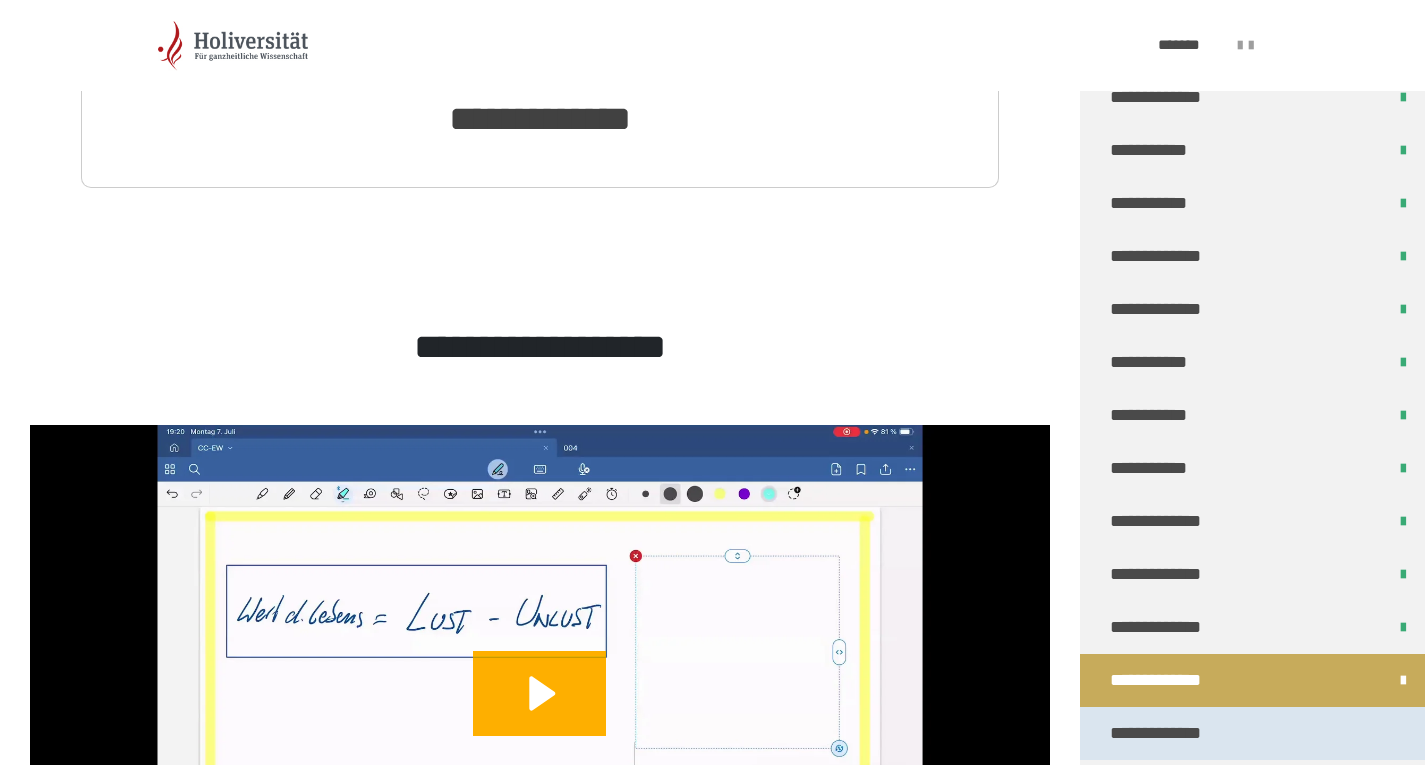 click on "**********" at bounding box center (1256, 733) 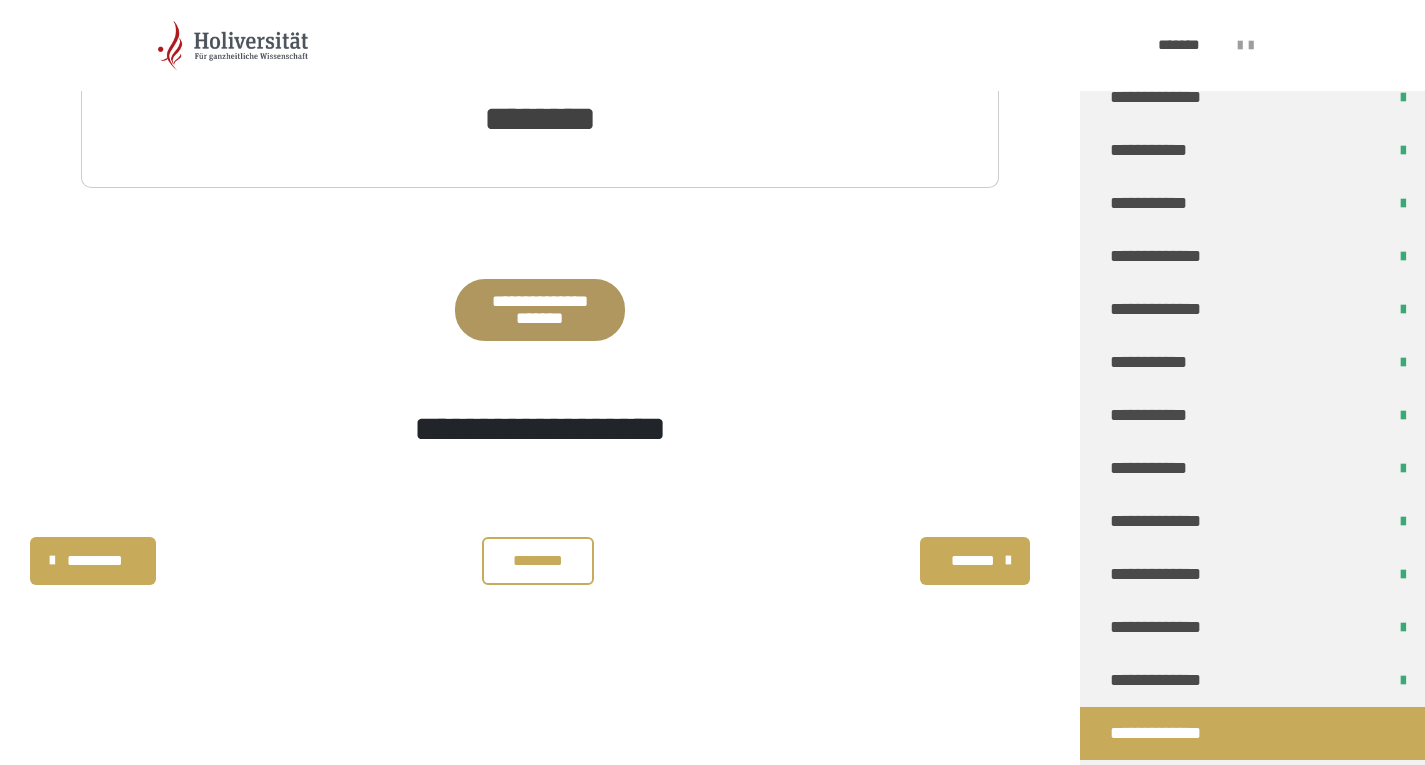 scroll, scrollTop: 401, scrollLeft: 0, axis: vertical 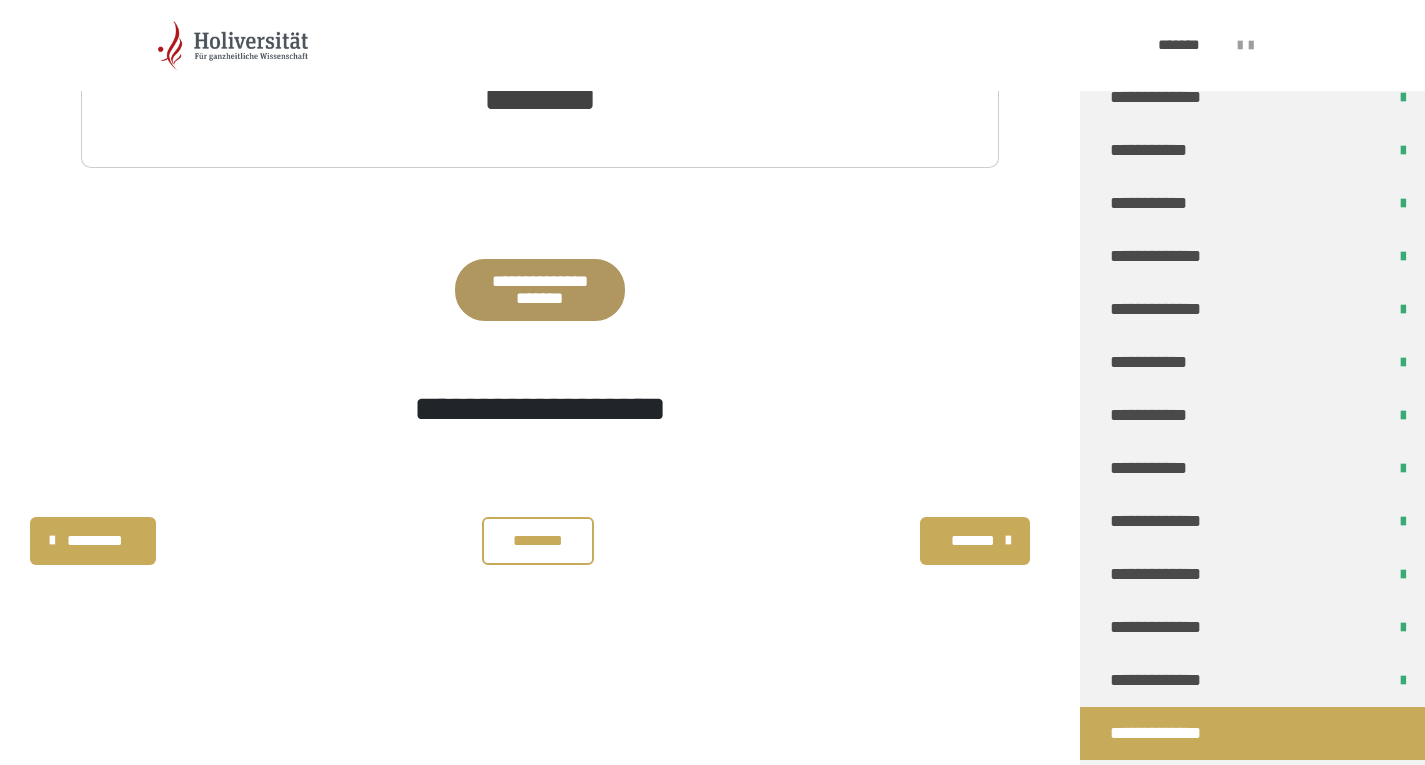 click on "**********" at bounding box center [1165, 733] 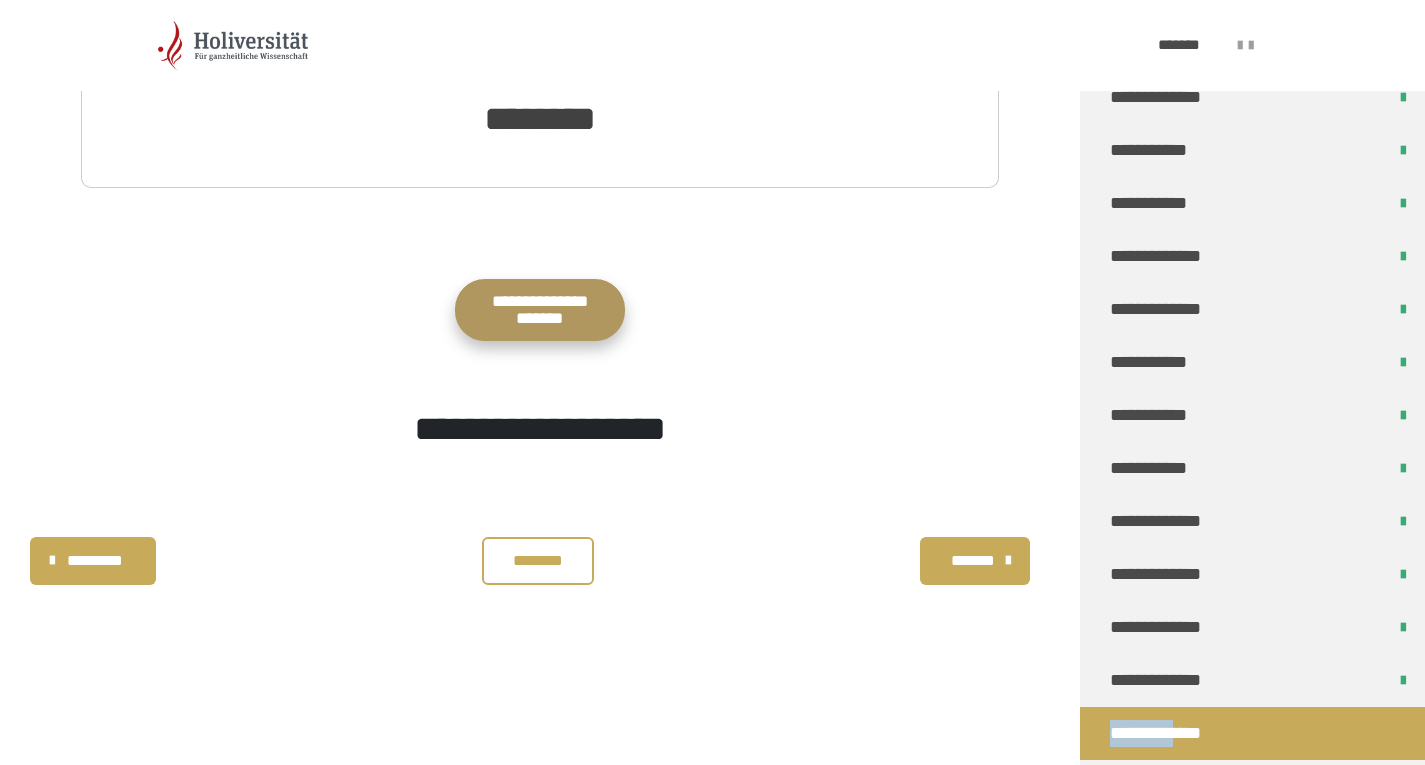 click on "**********" at bounding box center (540, 310) 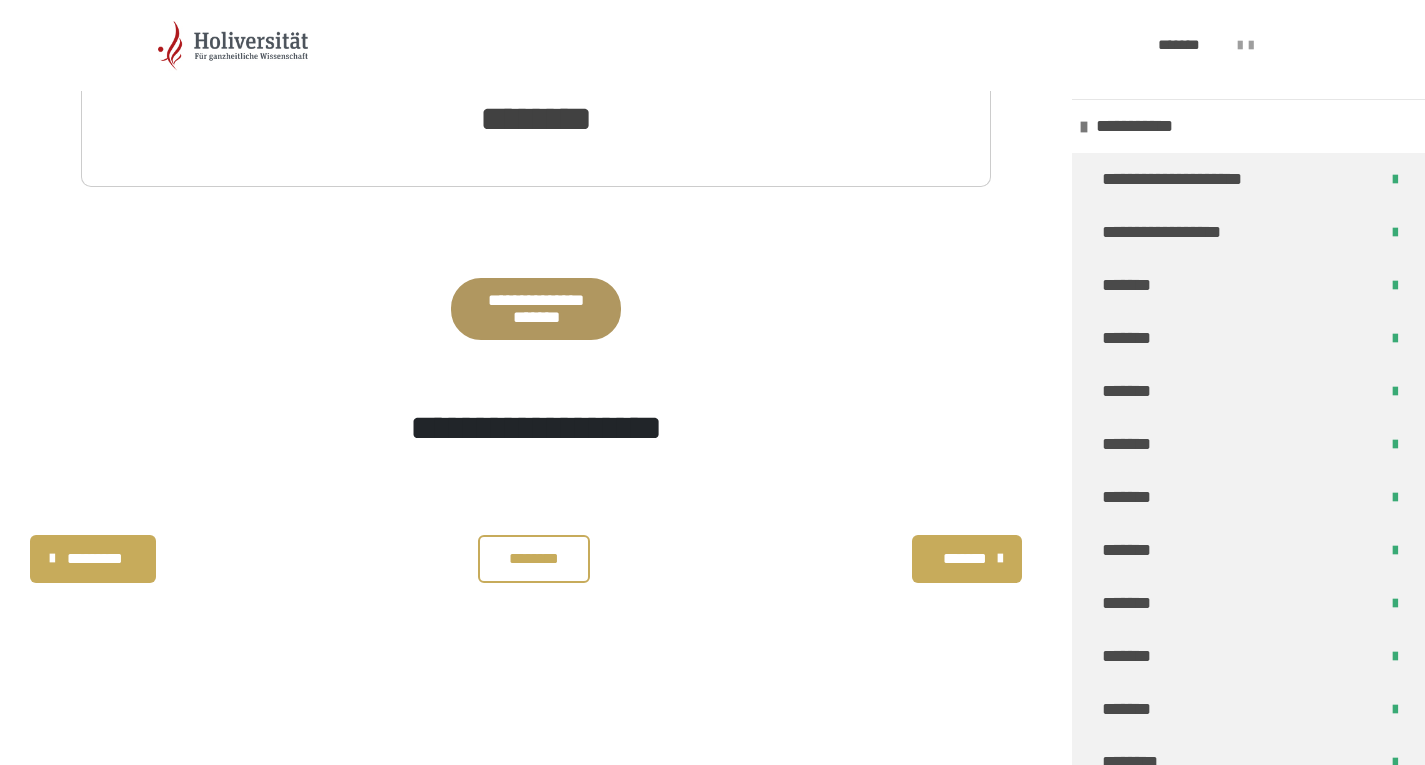 scroll, scrollTop: 150, scrollLeft: 0, axis: vertical 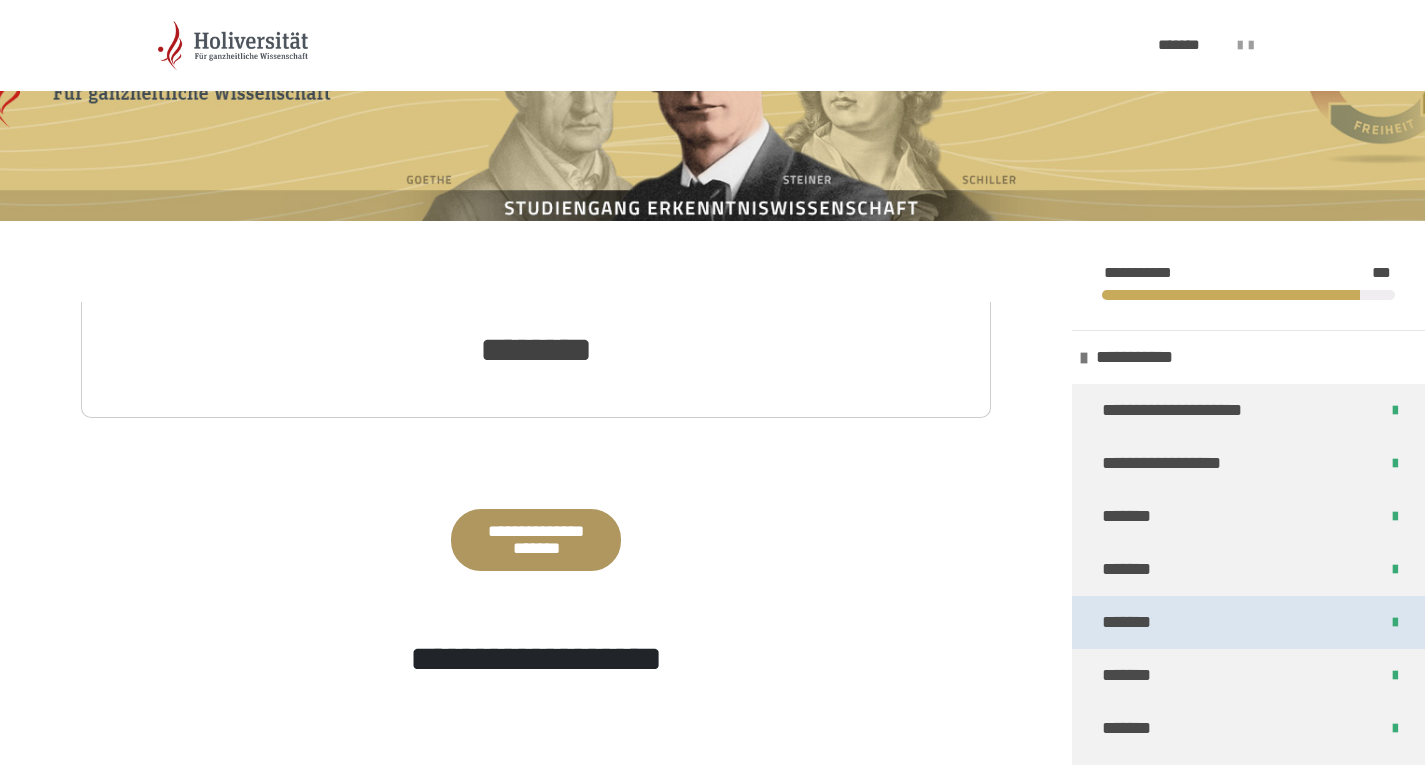 click on "*******" at bounding box center [1248, 622] 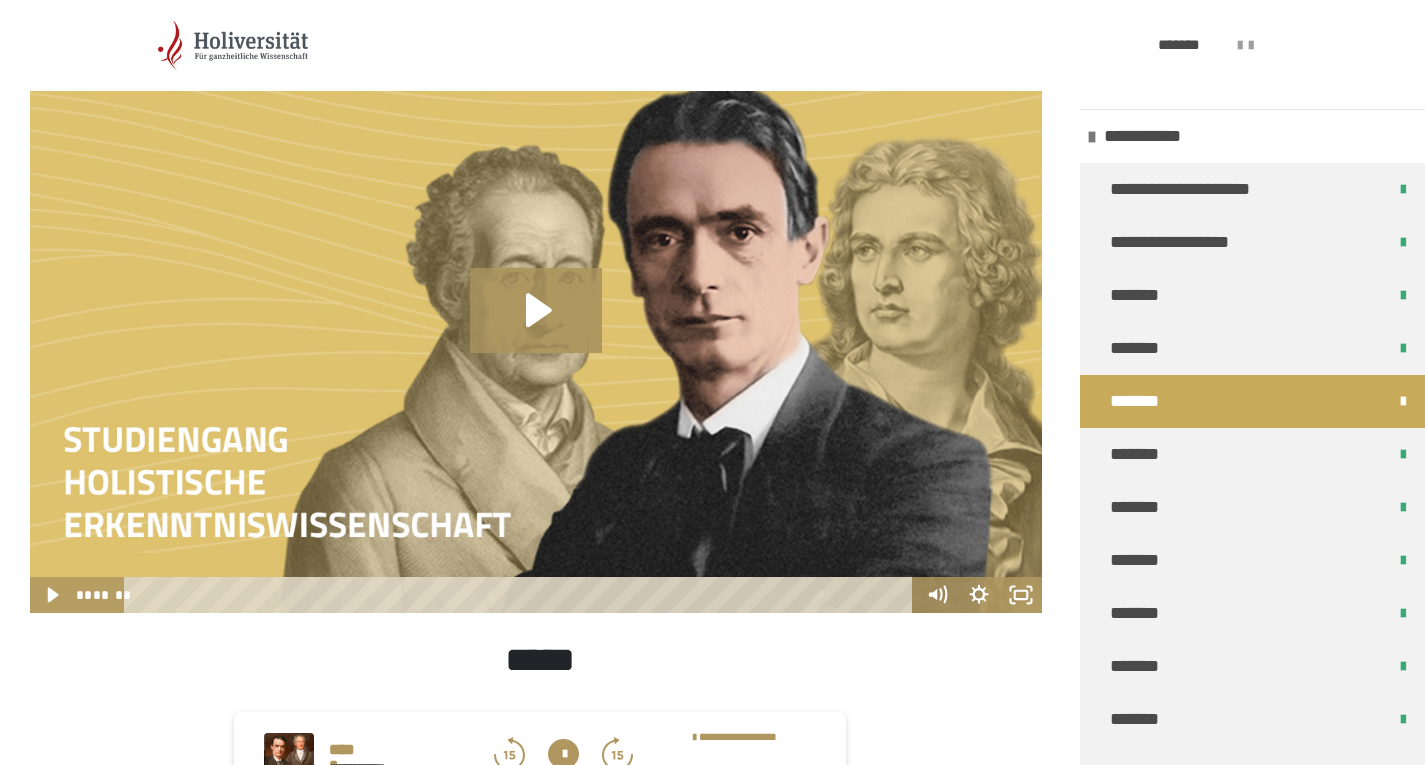 scroll, scrollTop: 480, scrollLeft: 0, axis: vertical 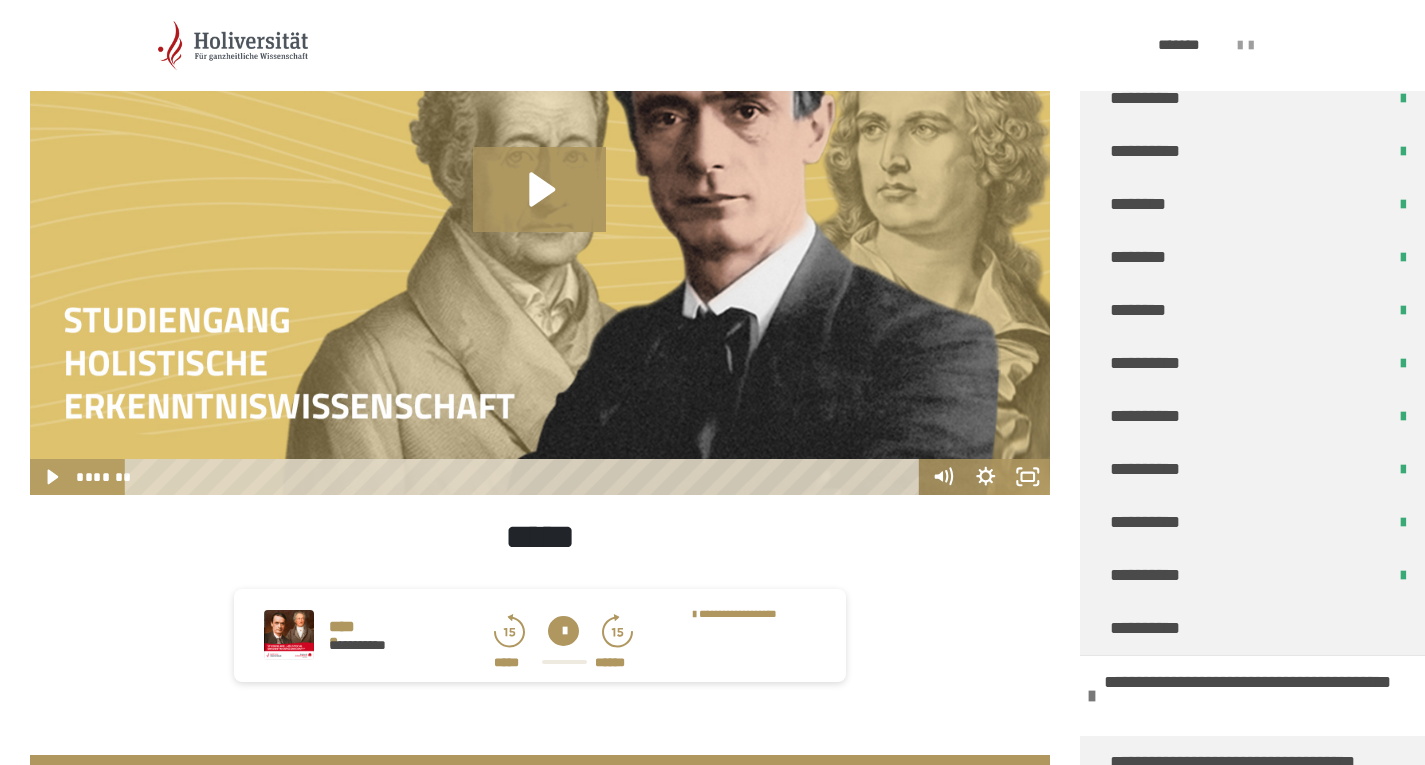 click on "**********" at bounding box center [1256, 628] 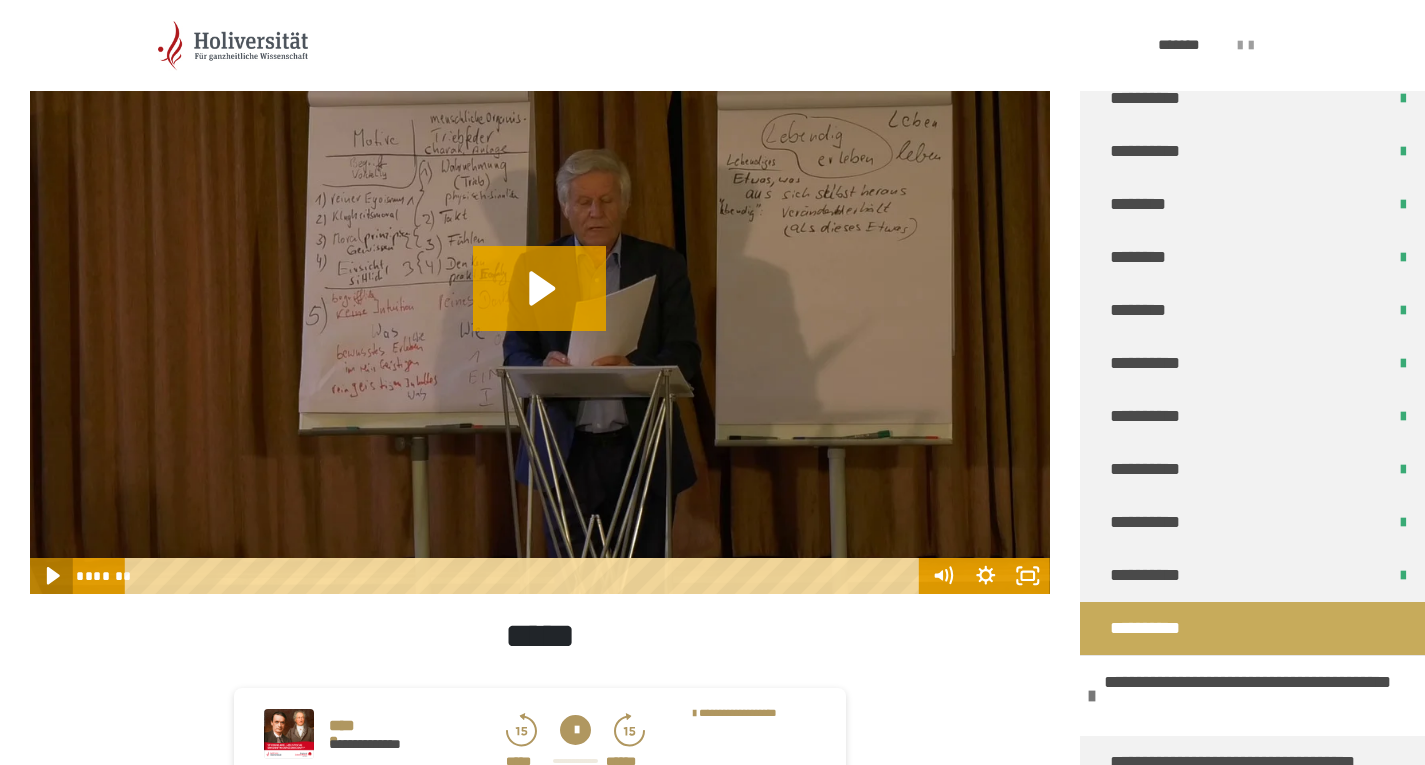 click 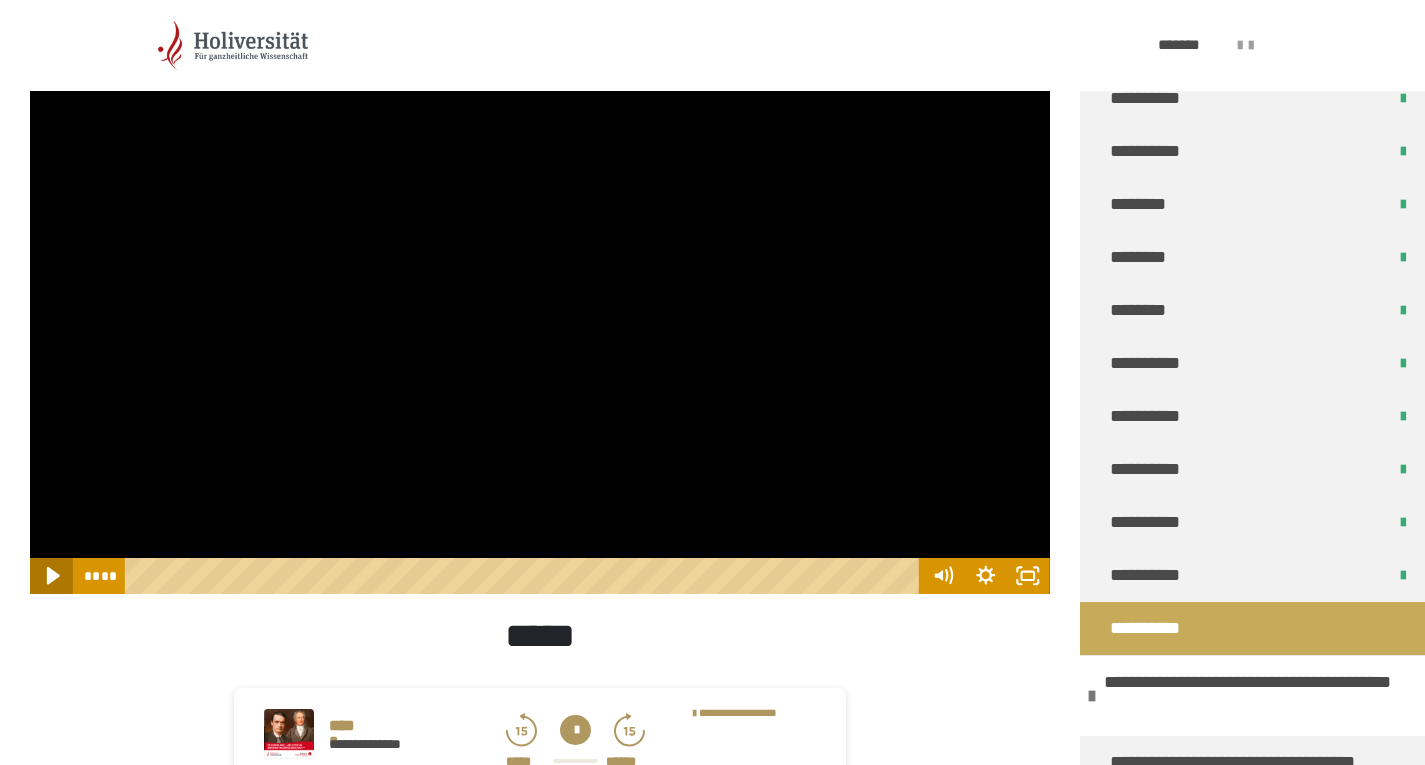 click 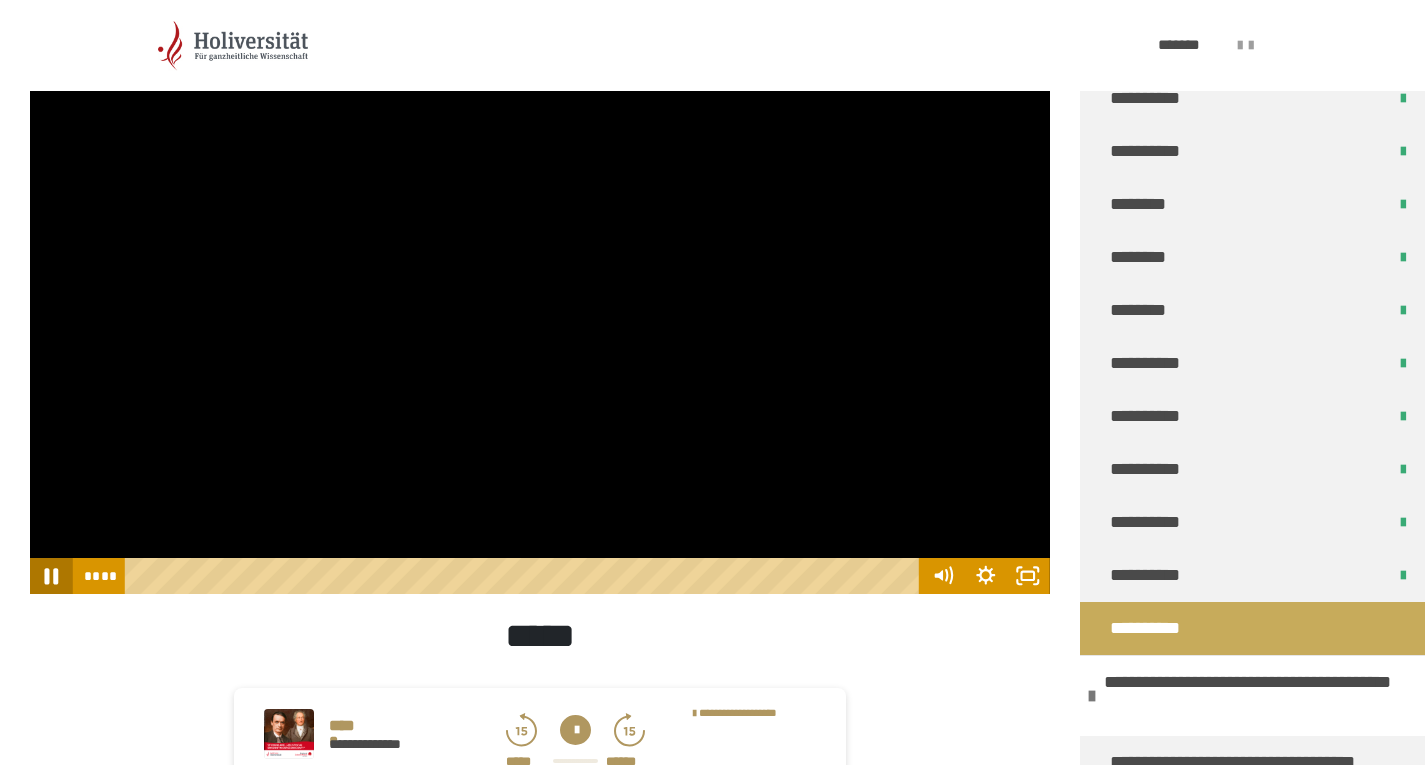 click 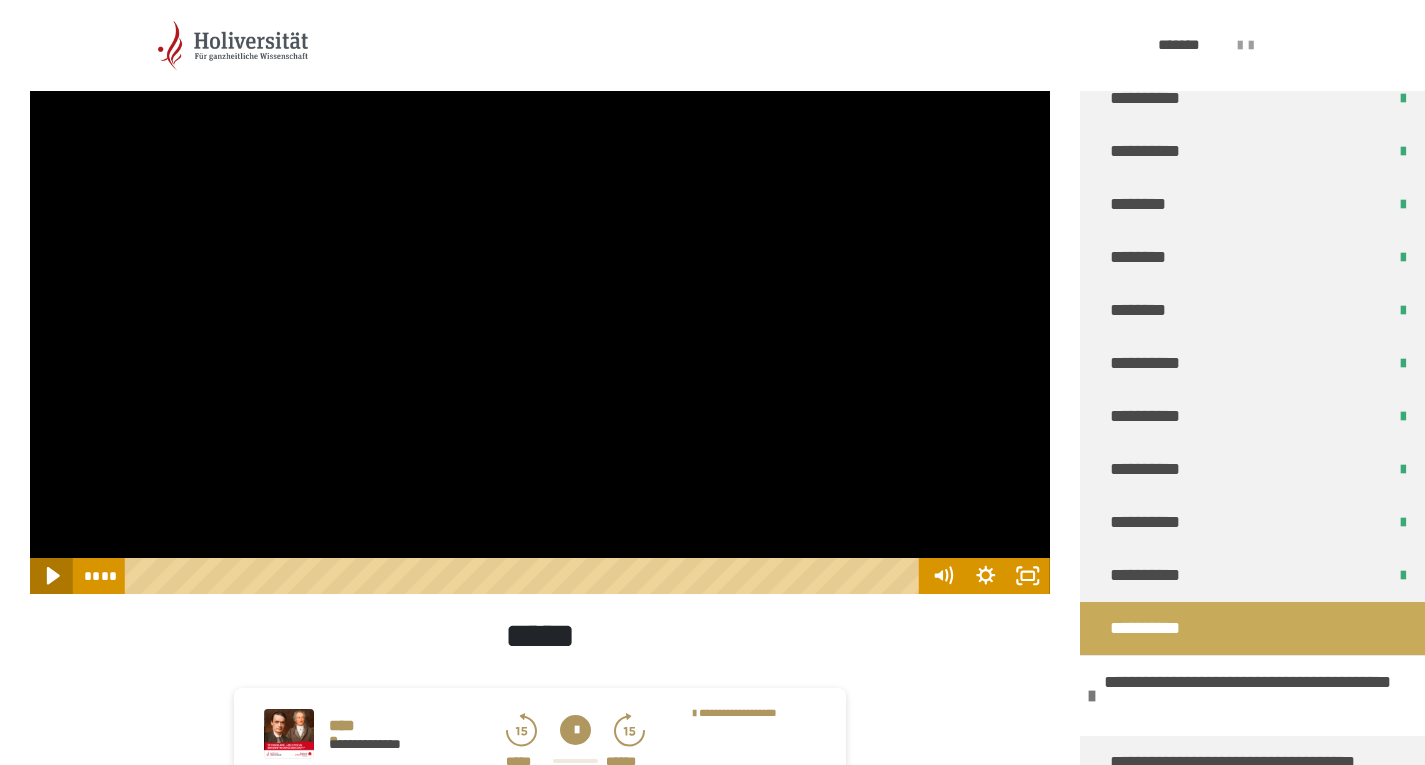 click 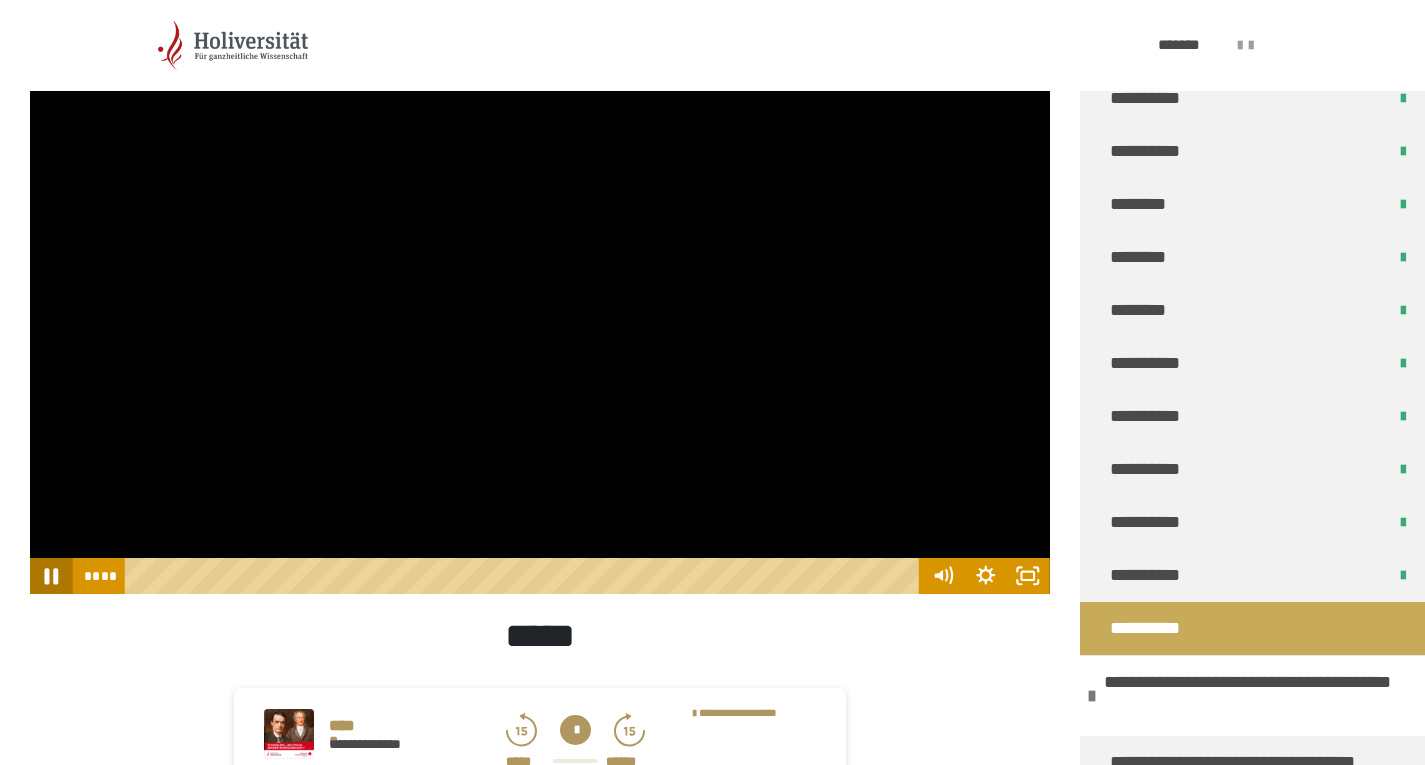 click 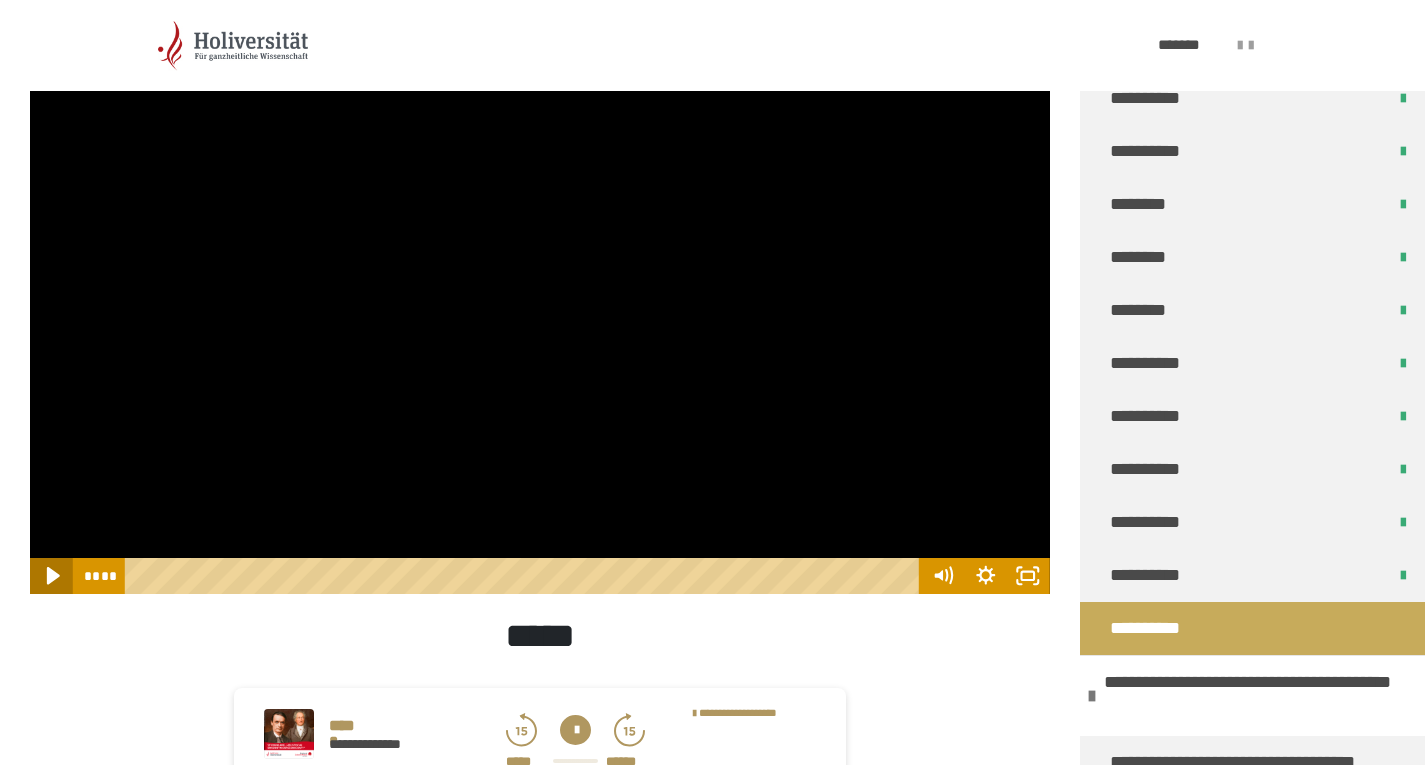 click 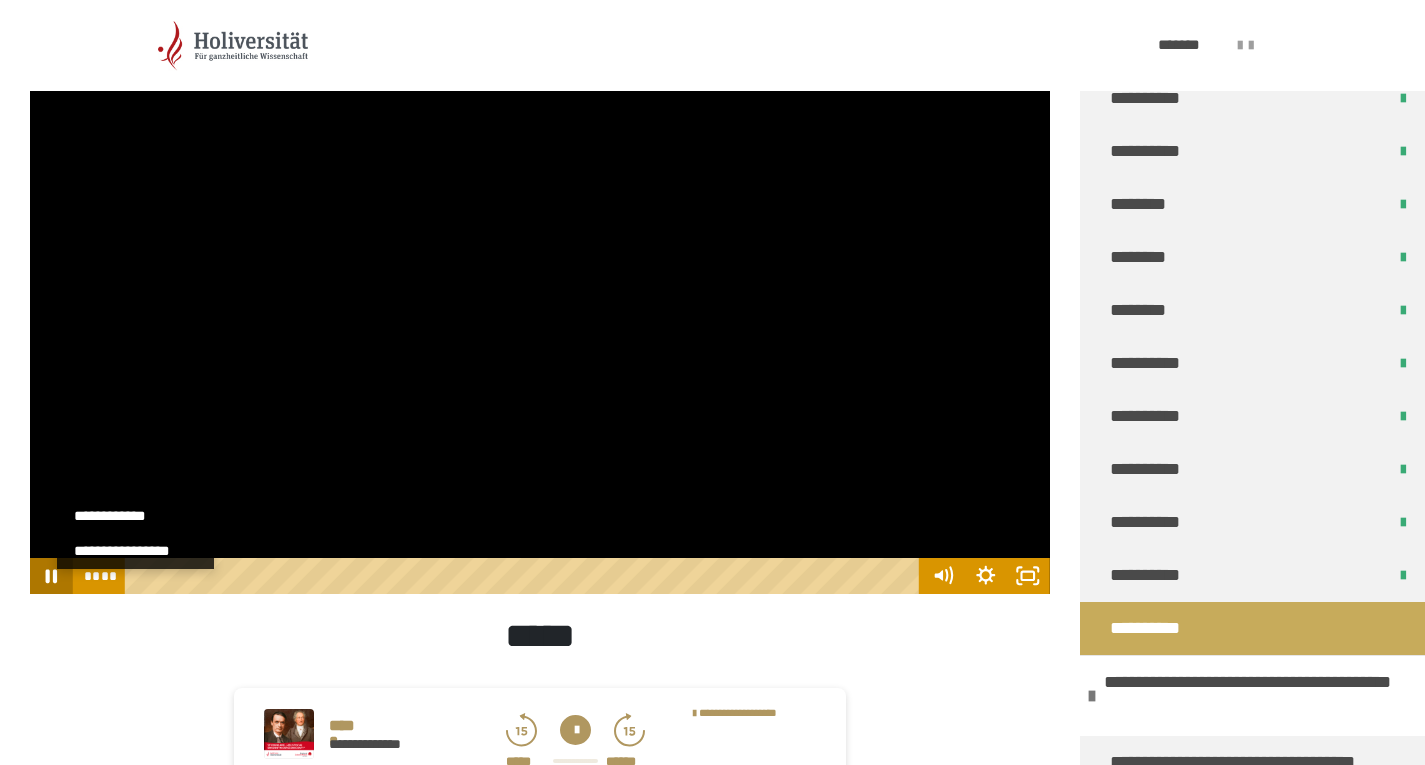 scroll, scrollTop: 0, scrollLeft: 0, axis: both 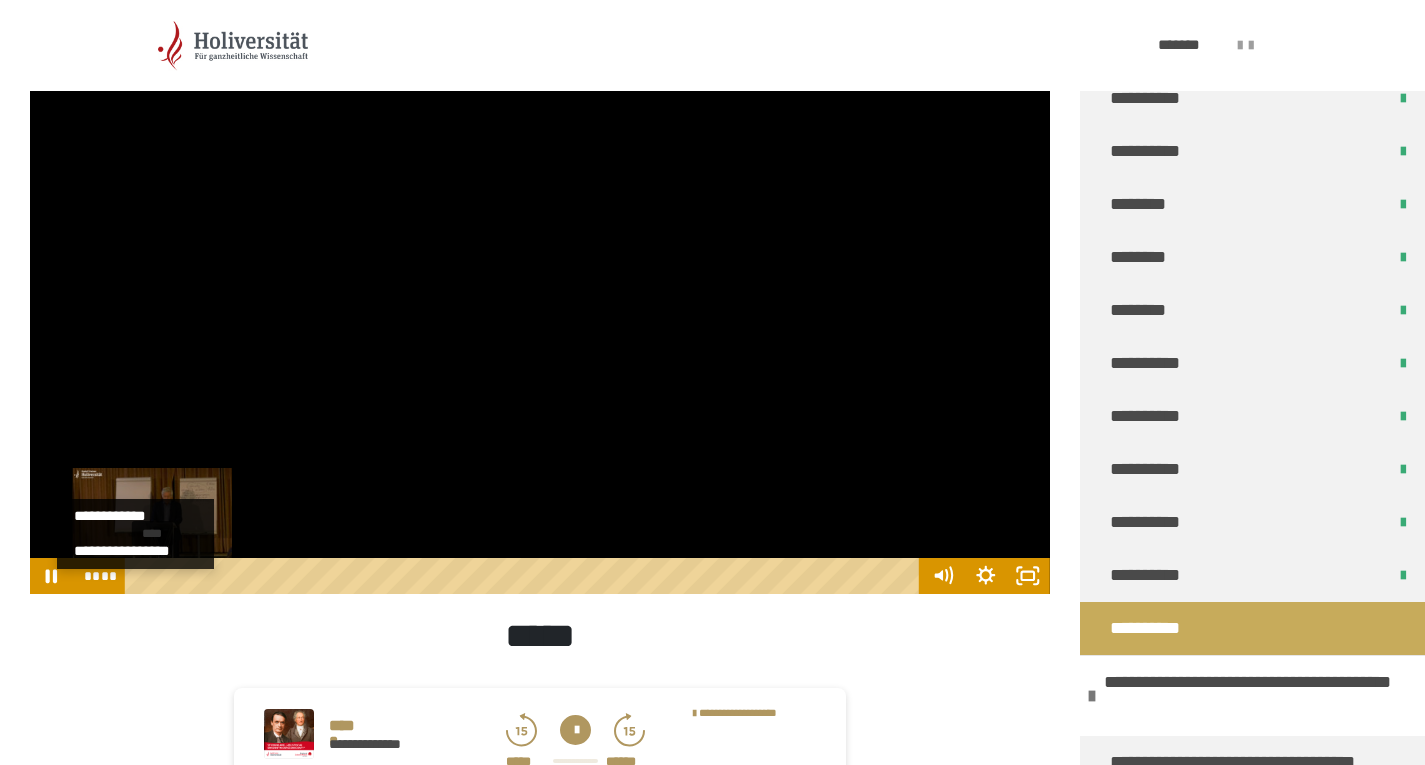 click on "****" at bounding box center (525, 576) 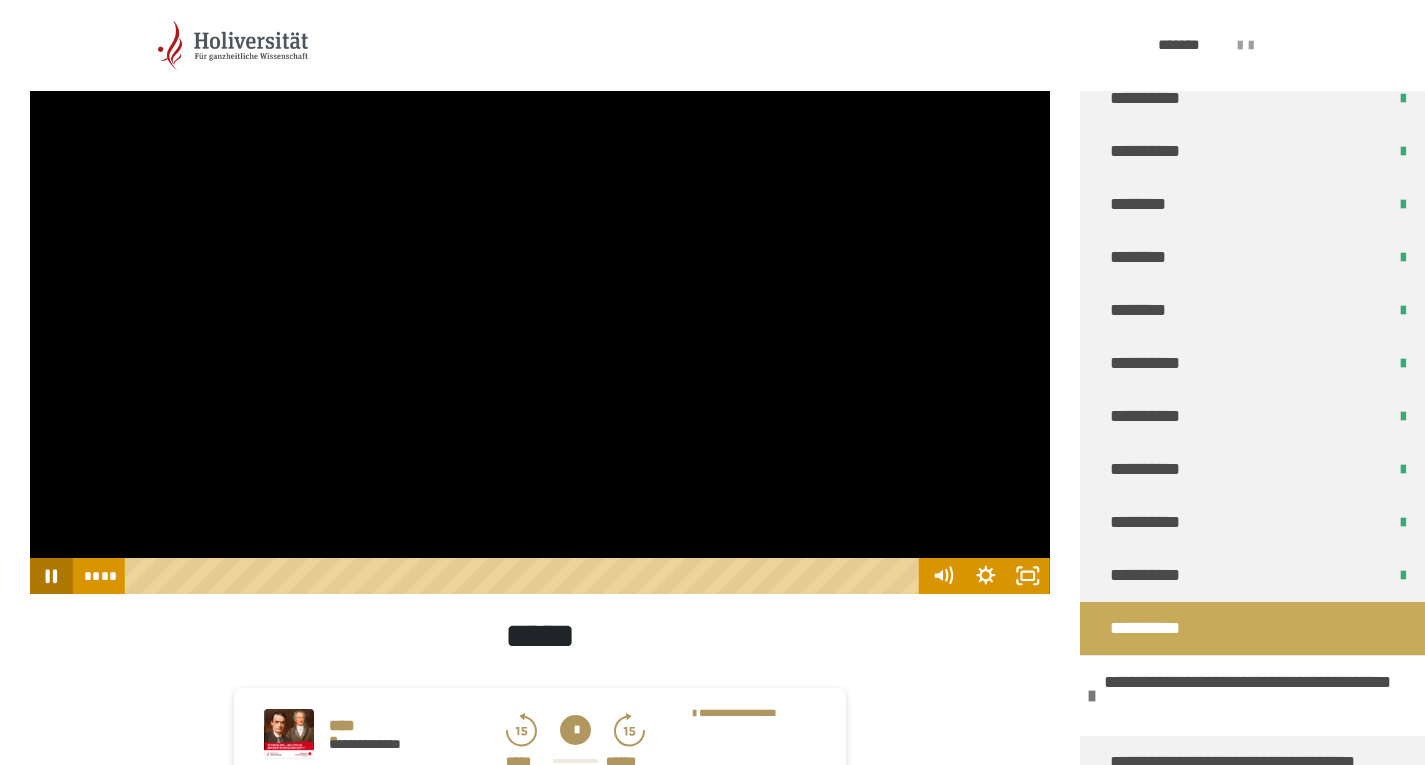 click 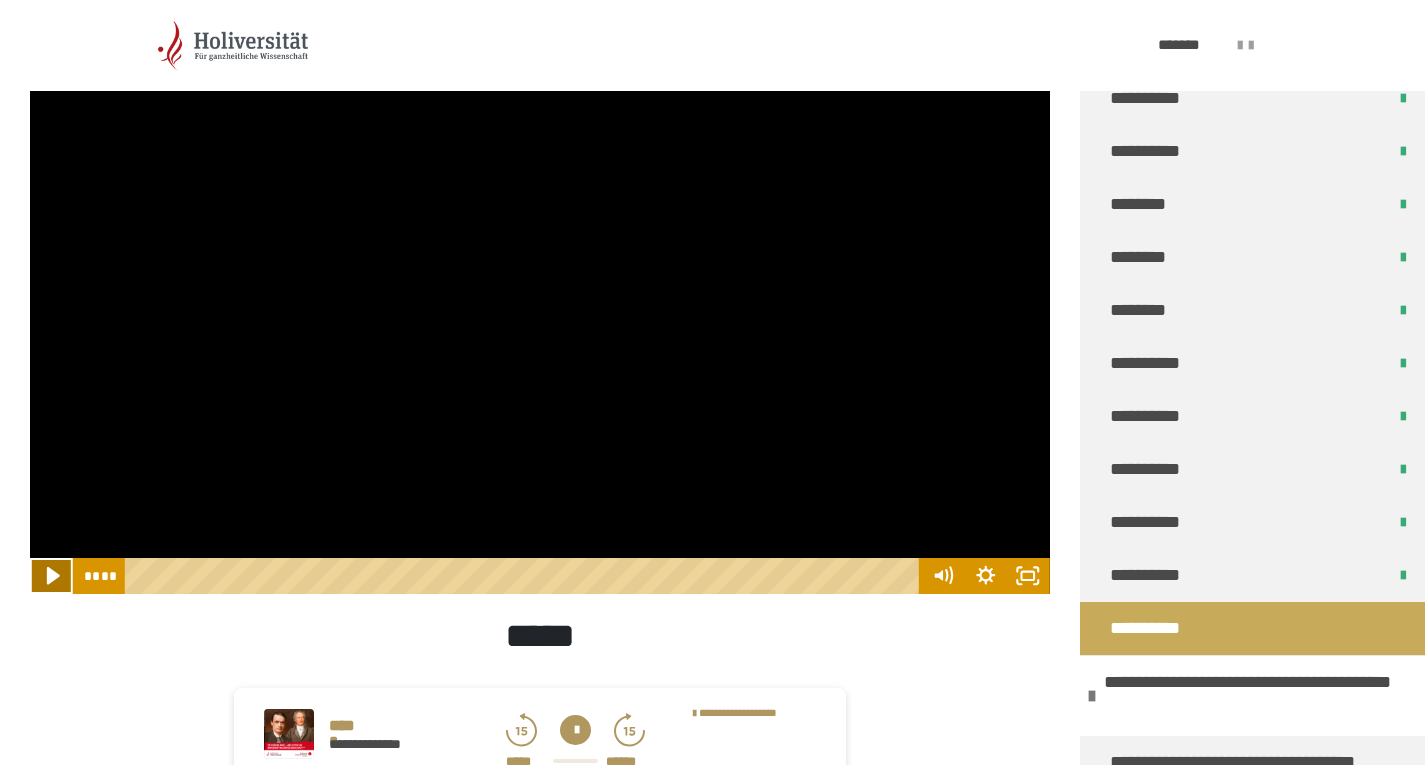 click 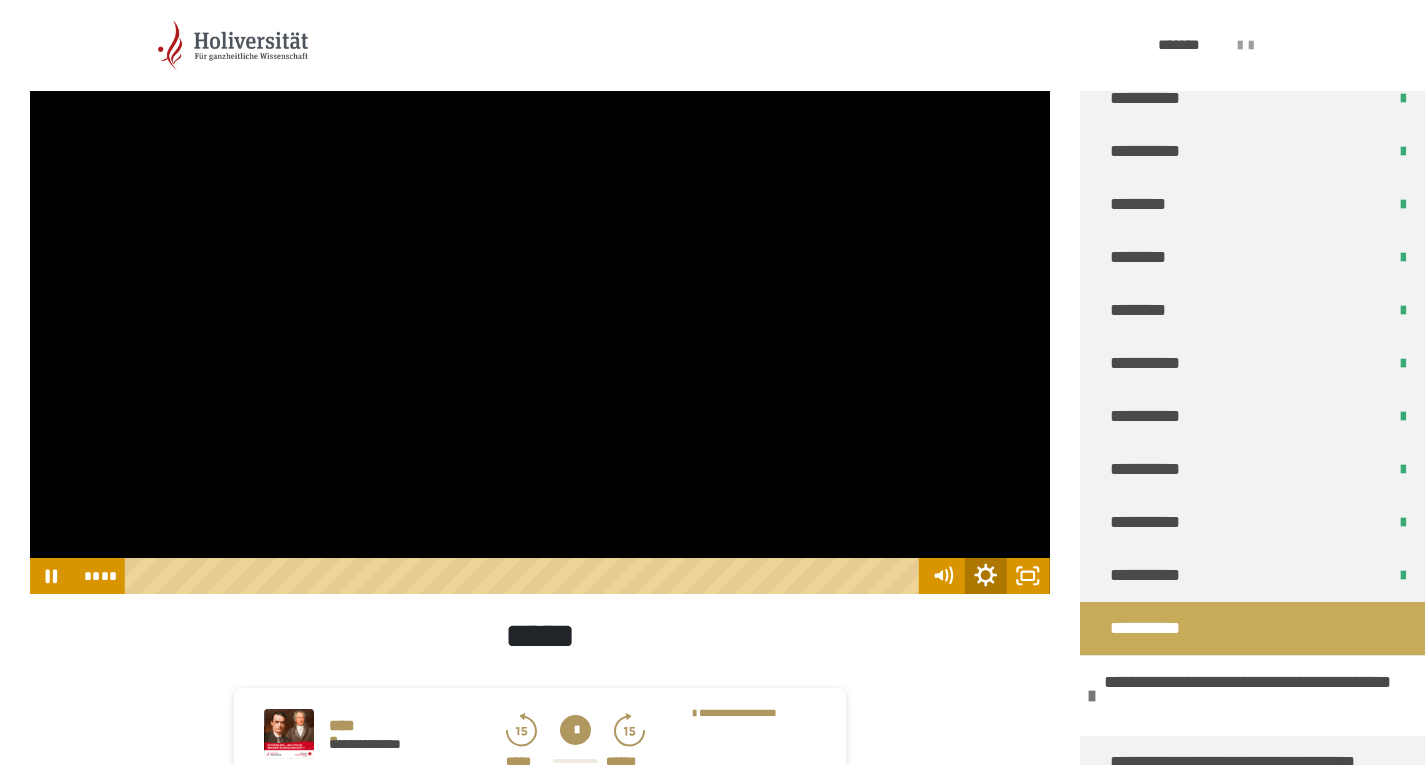 click 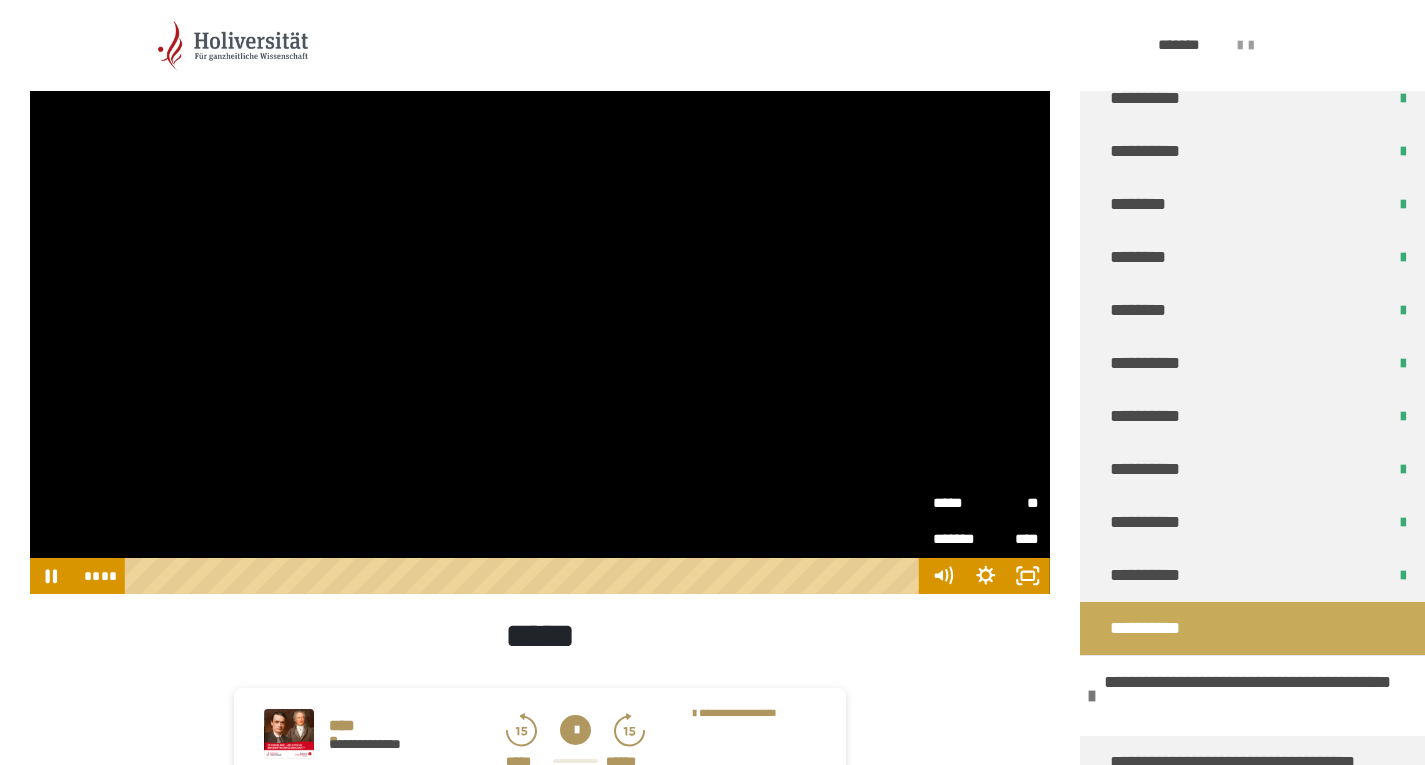 click on "**" at bounding box center (1012, 503) 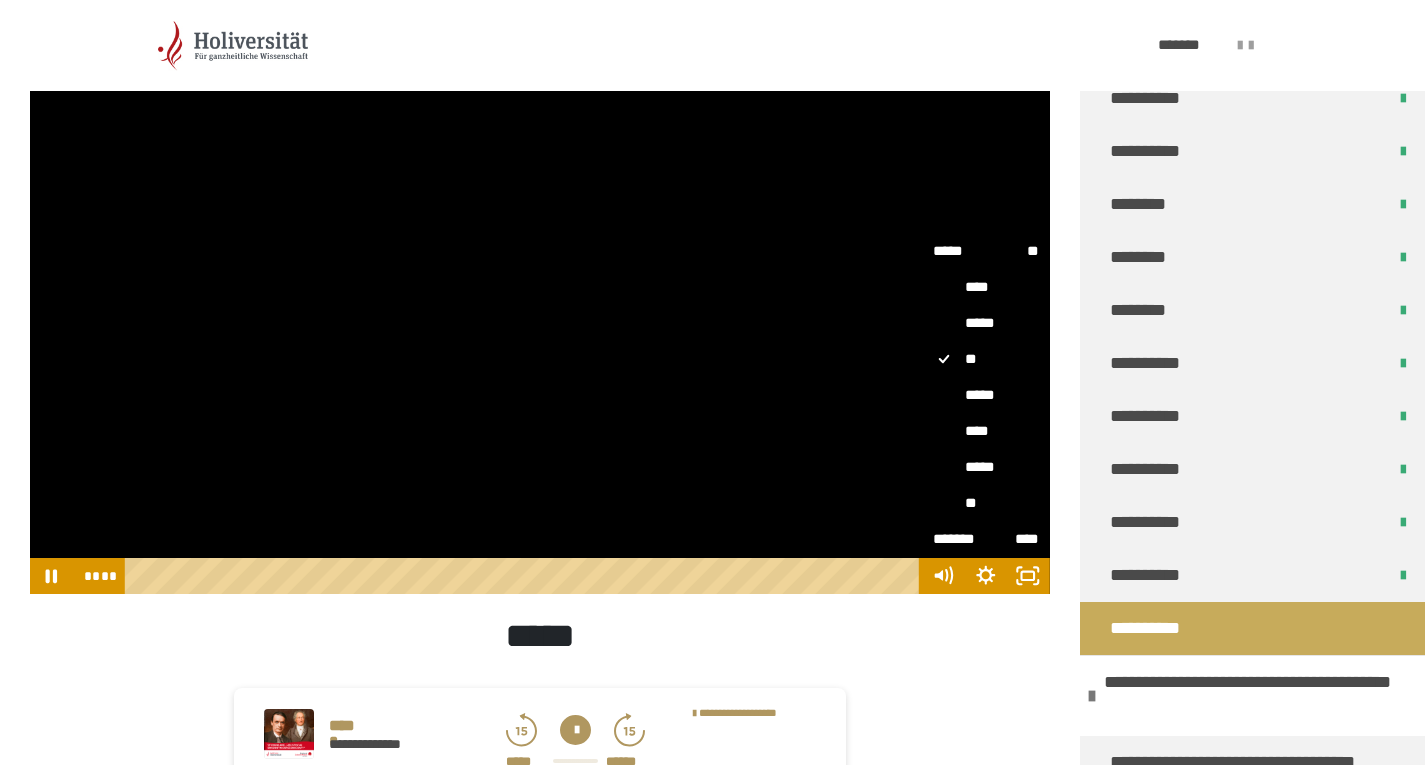 click on "****" at bounding box center (985, 432) 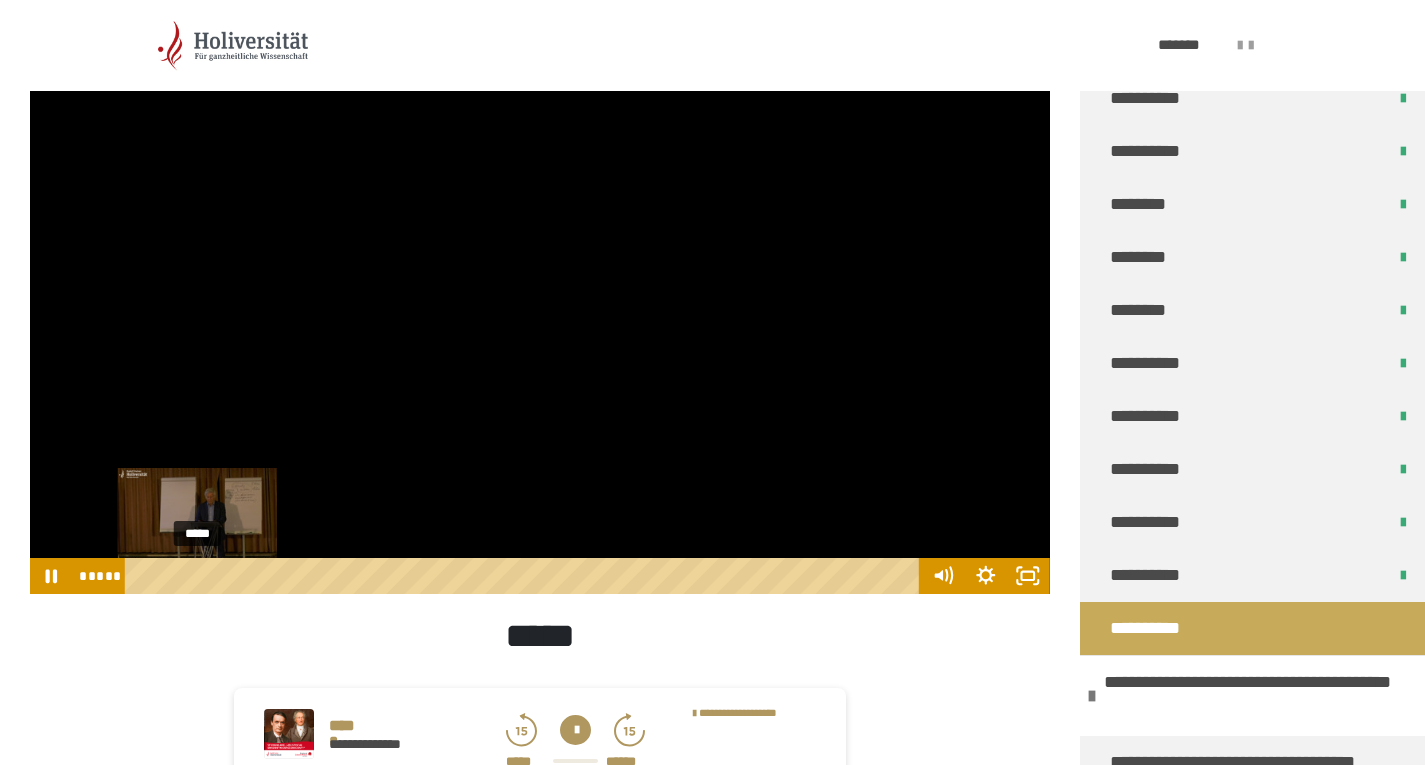 click on "*****" at bounding box center [525, 576] 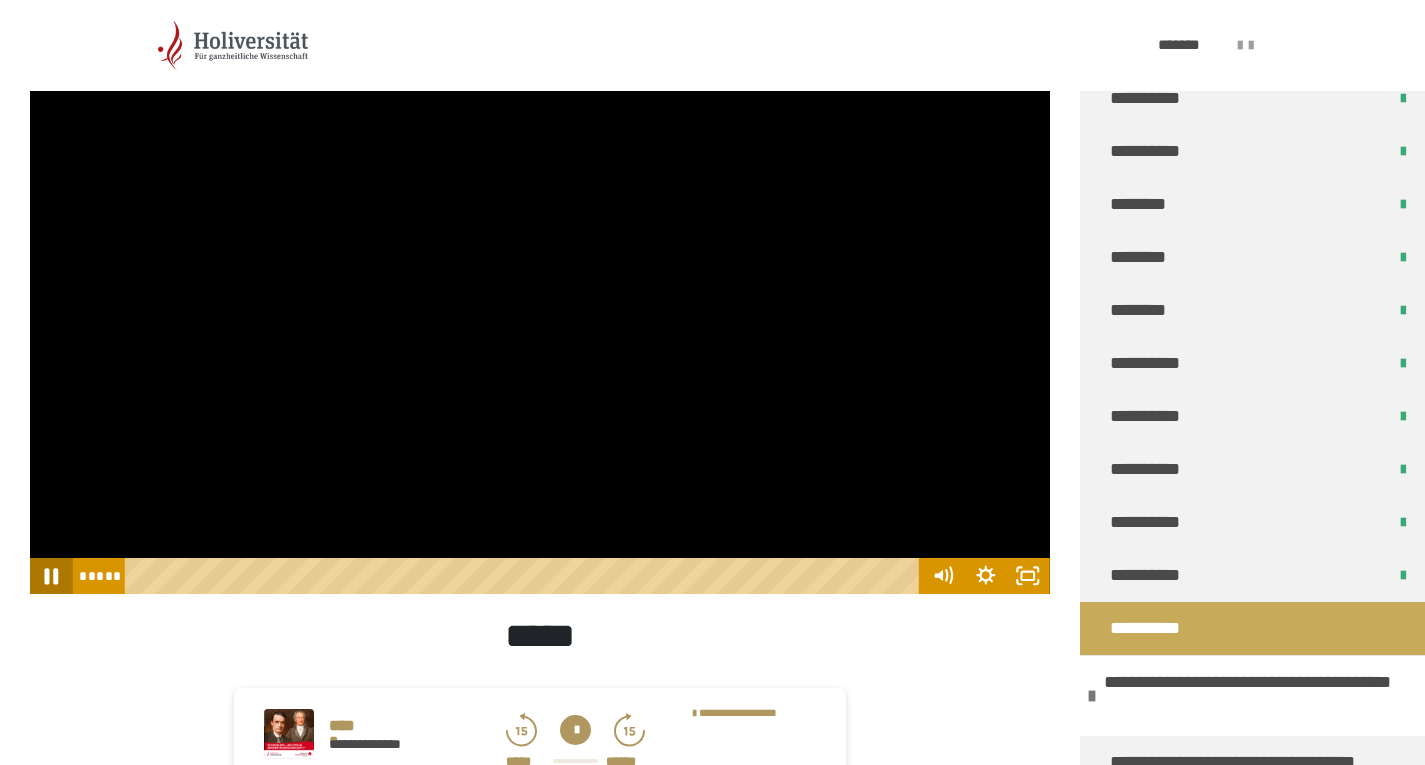 click 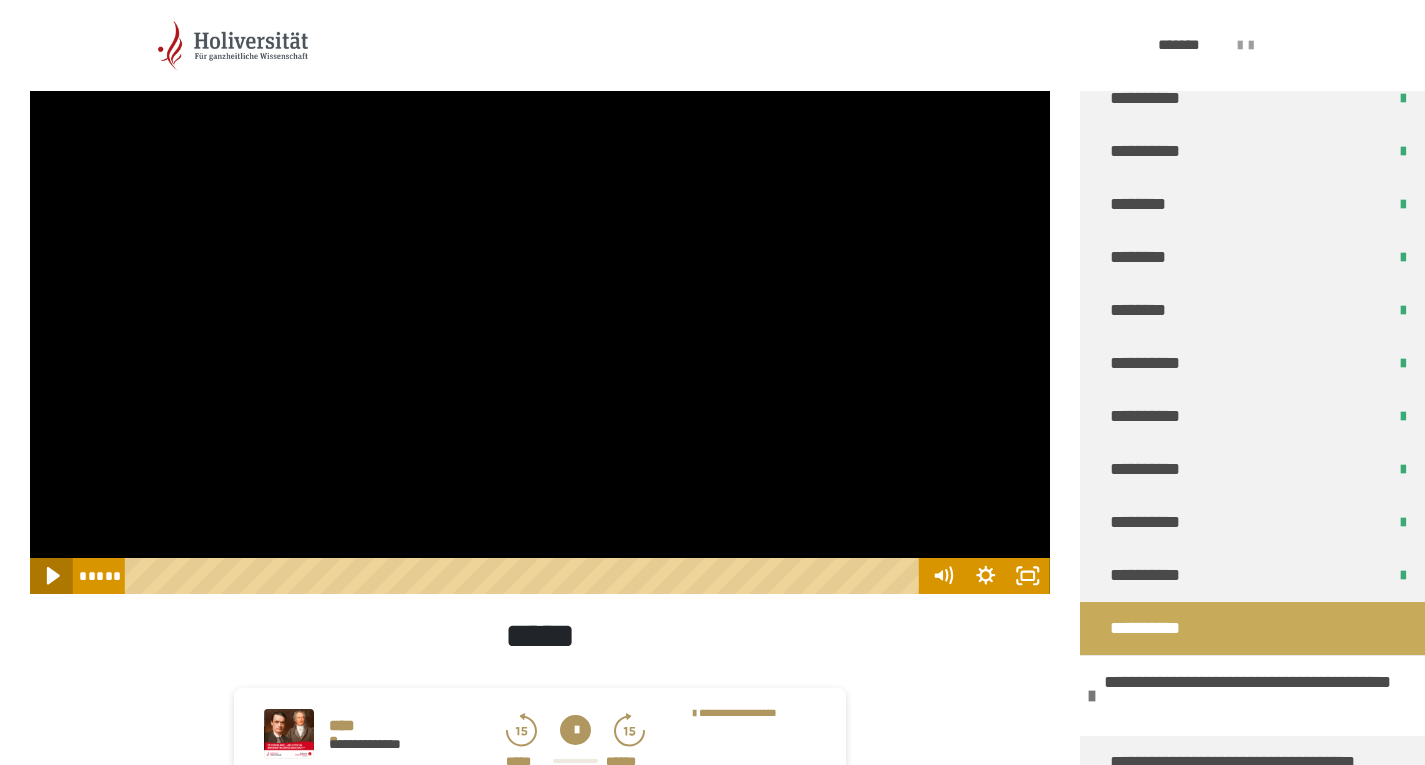 click 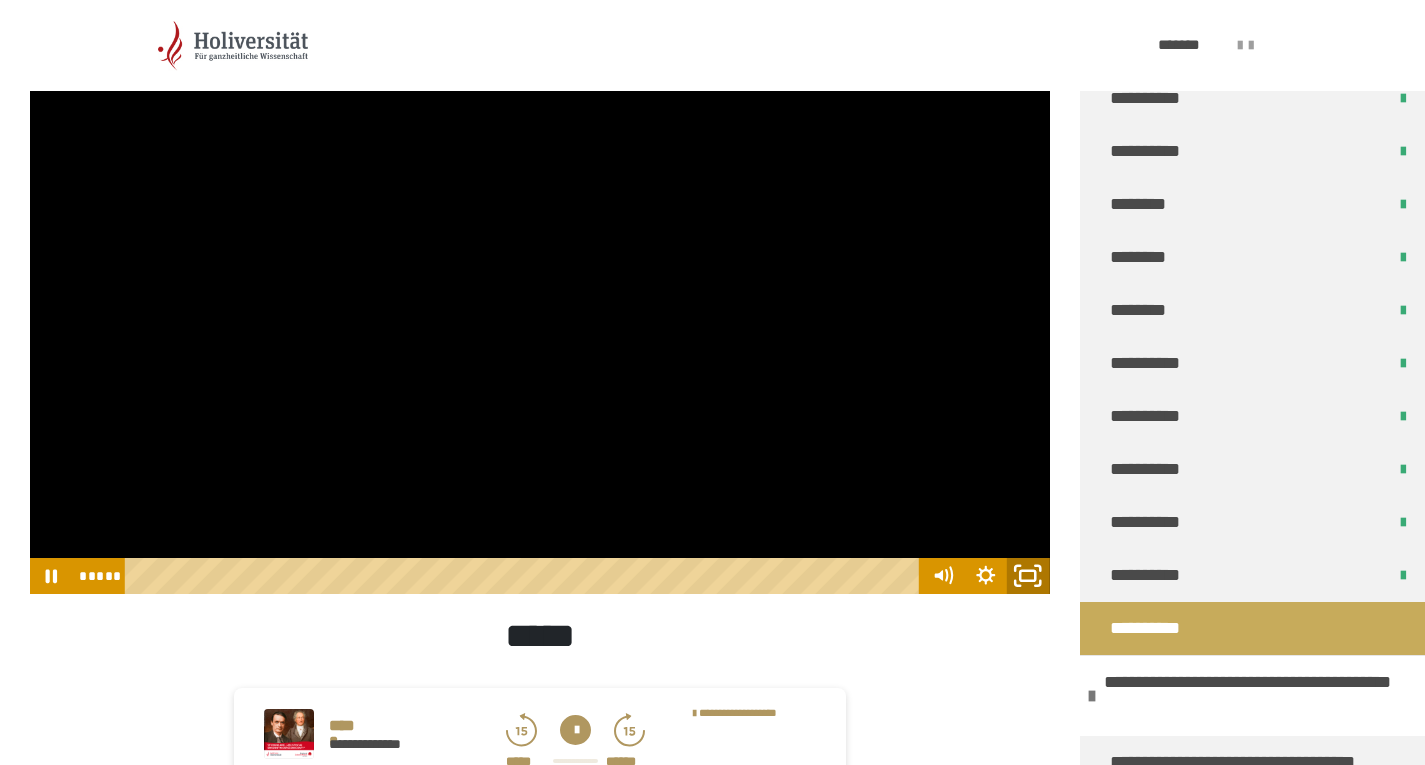 click 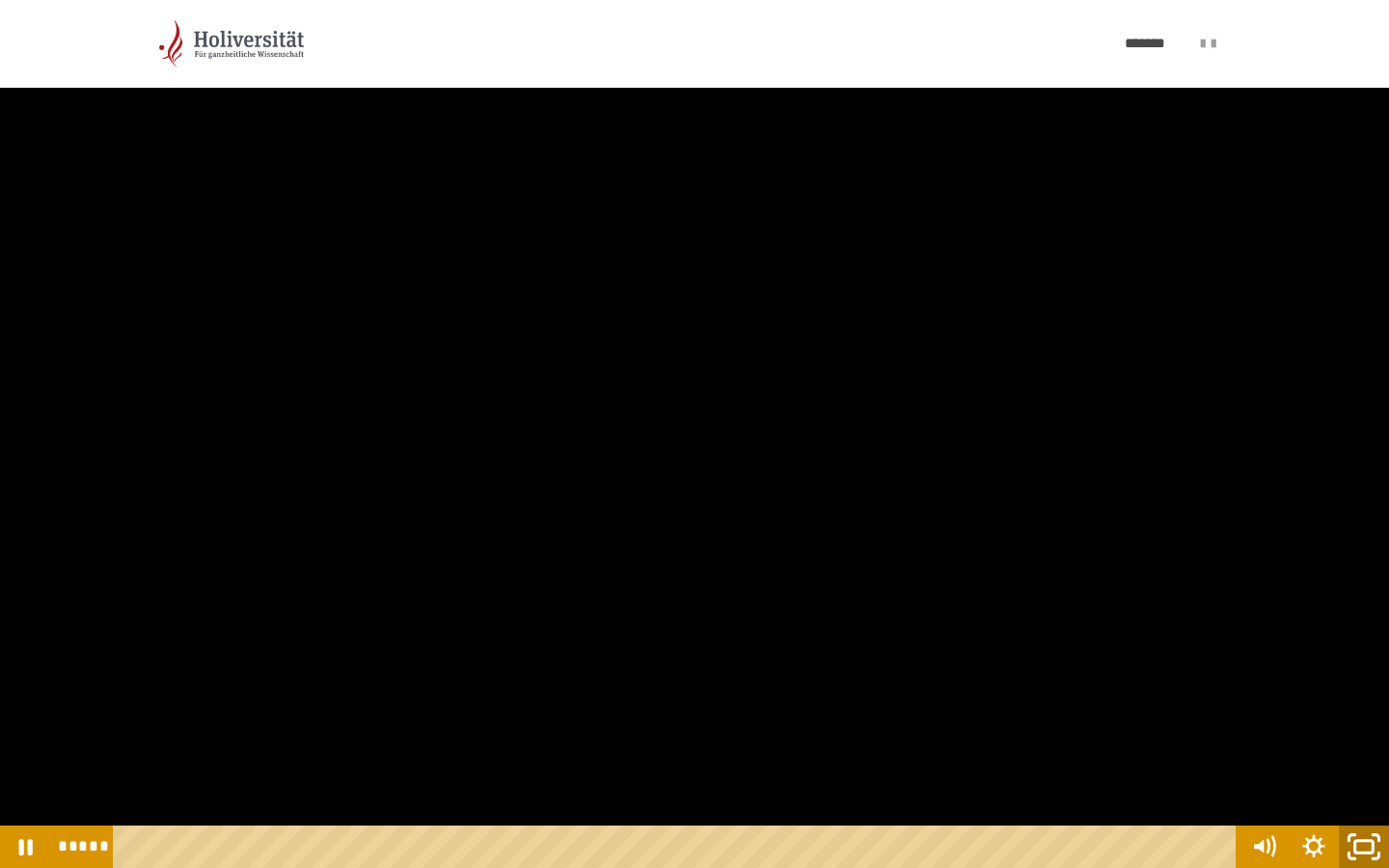 click 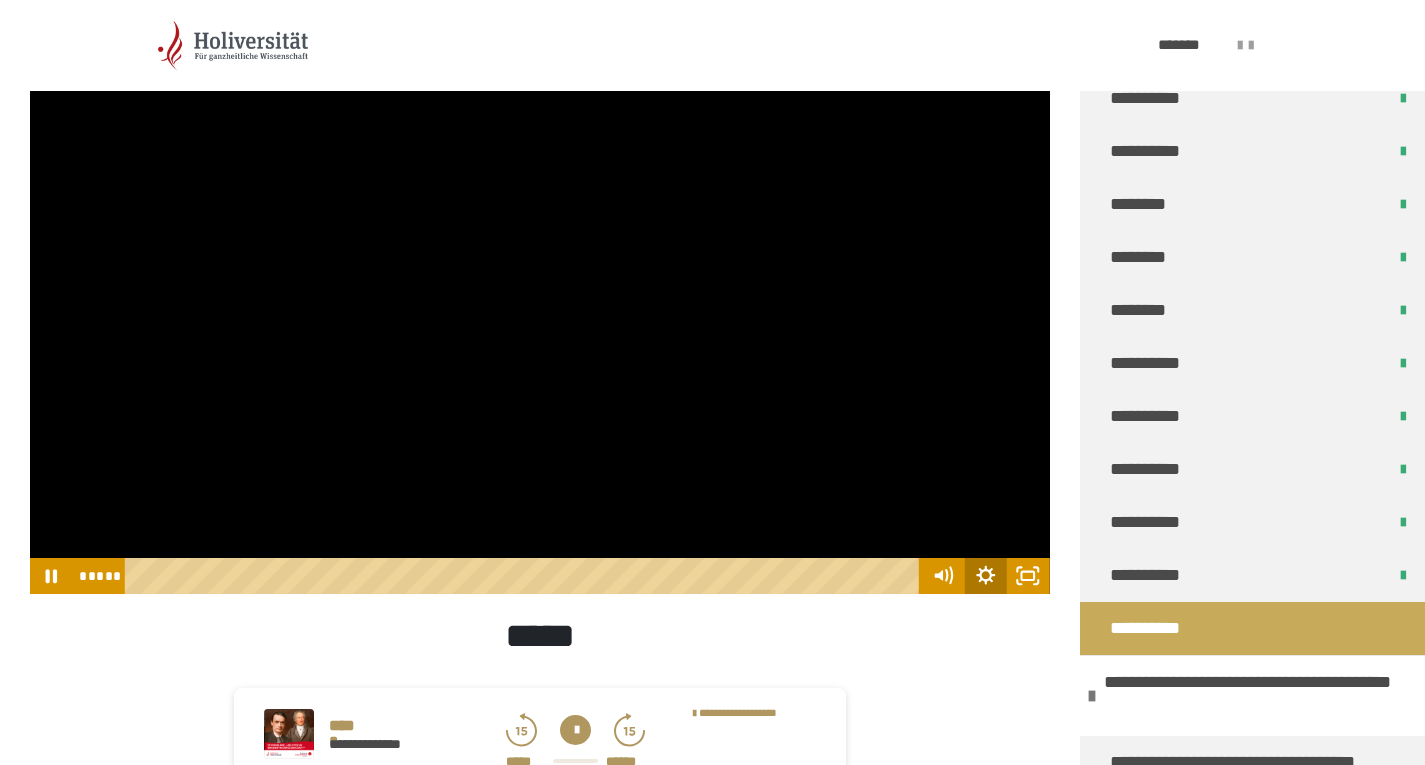 click 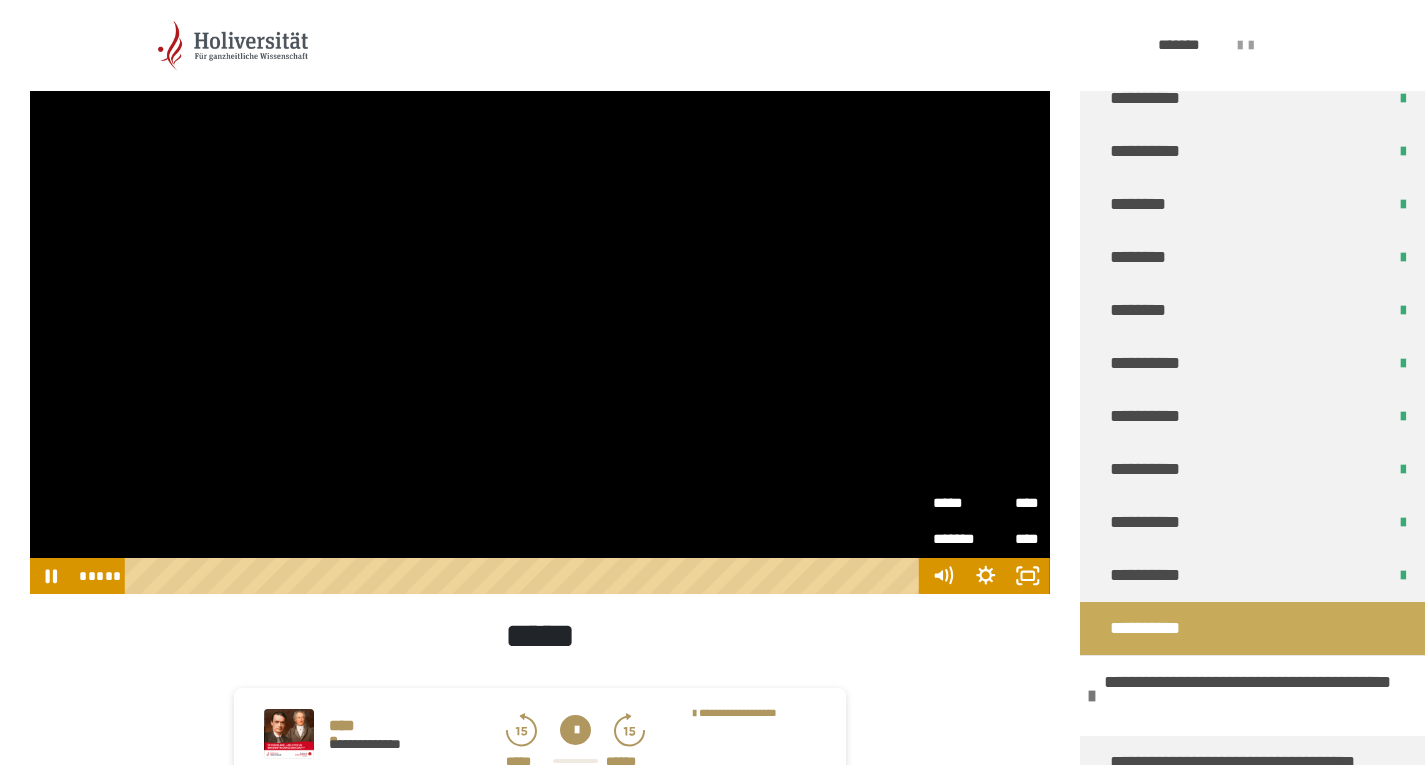 click on "****" at bounding box center (1012, 503) 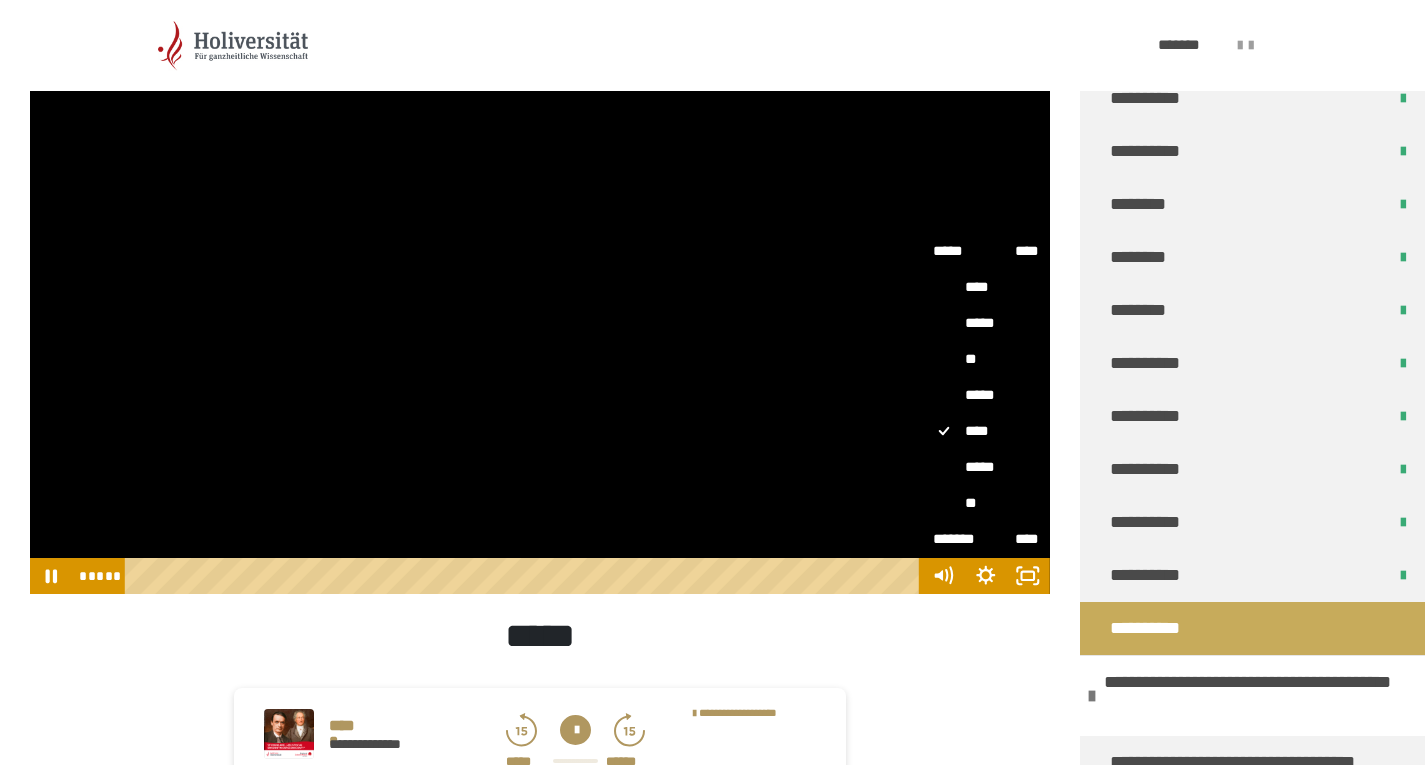 click on "*****" at bounding box center (985, 468) 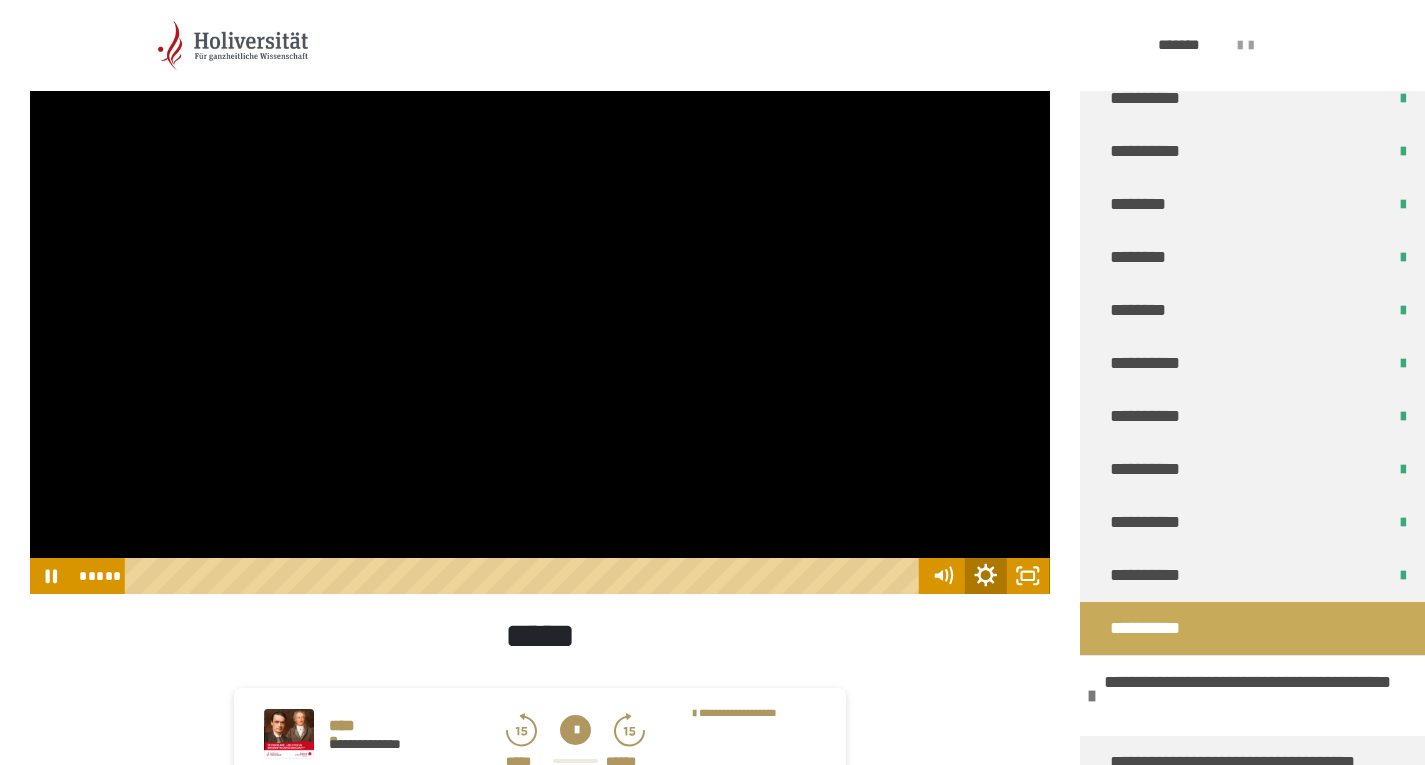 click 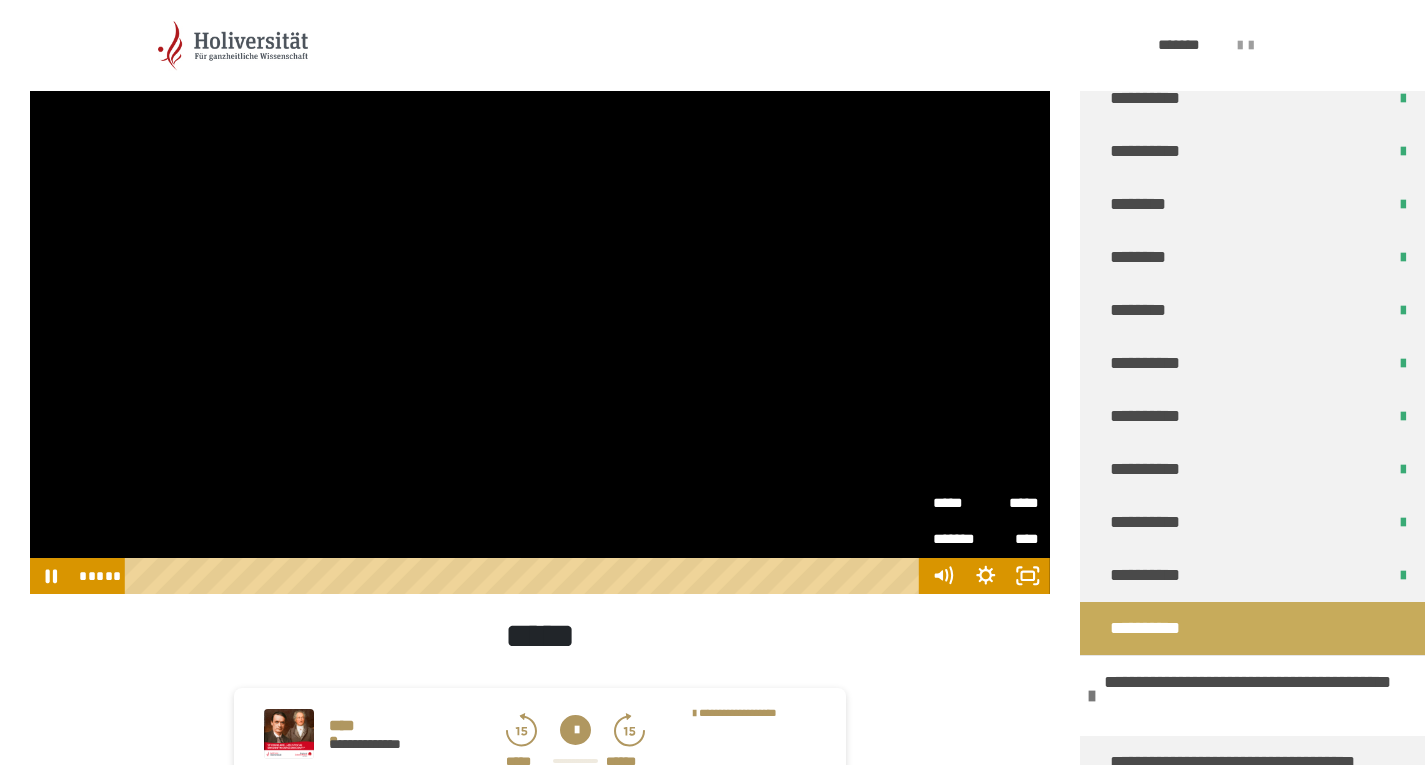 click on "*****" at bounding box center [959, 496] 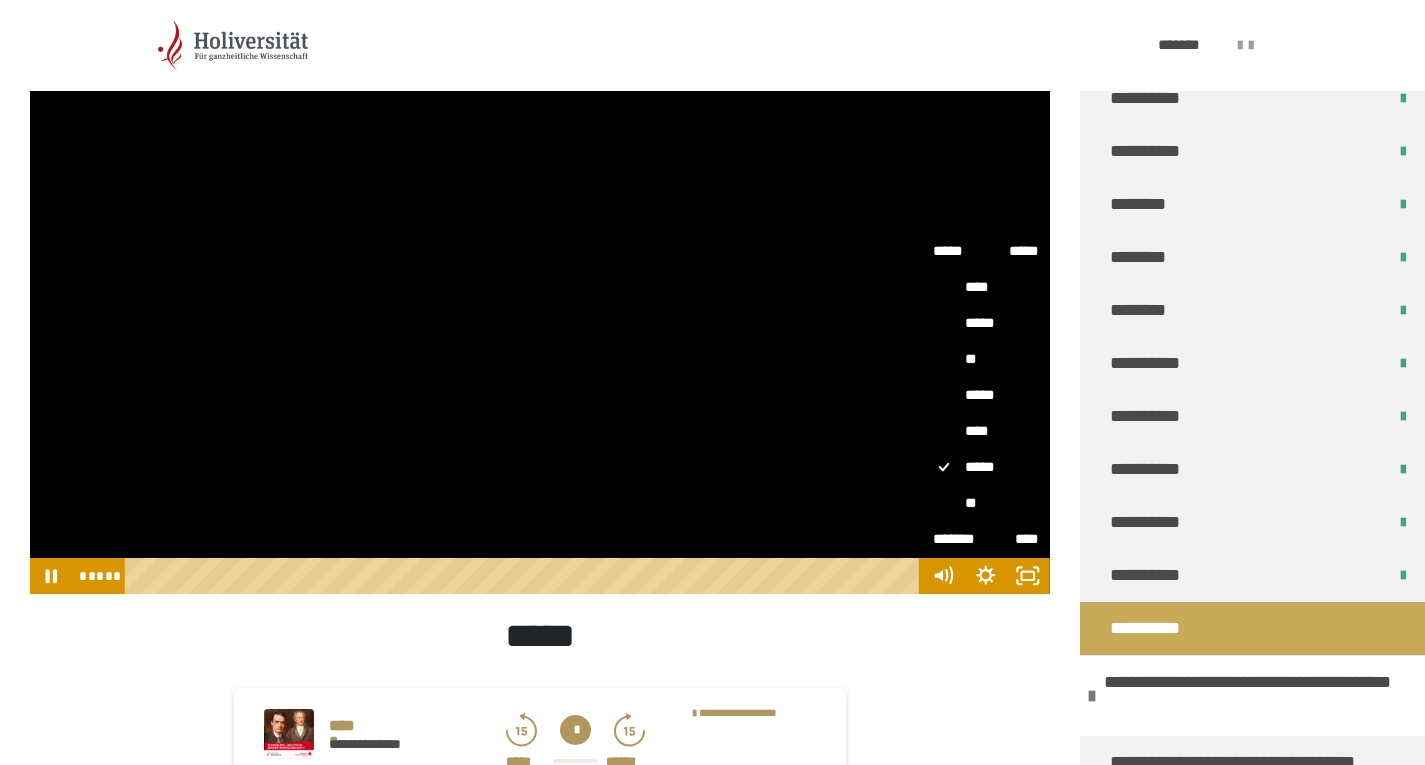 click on "****" at bounding box center [985, 432] 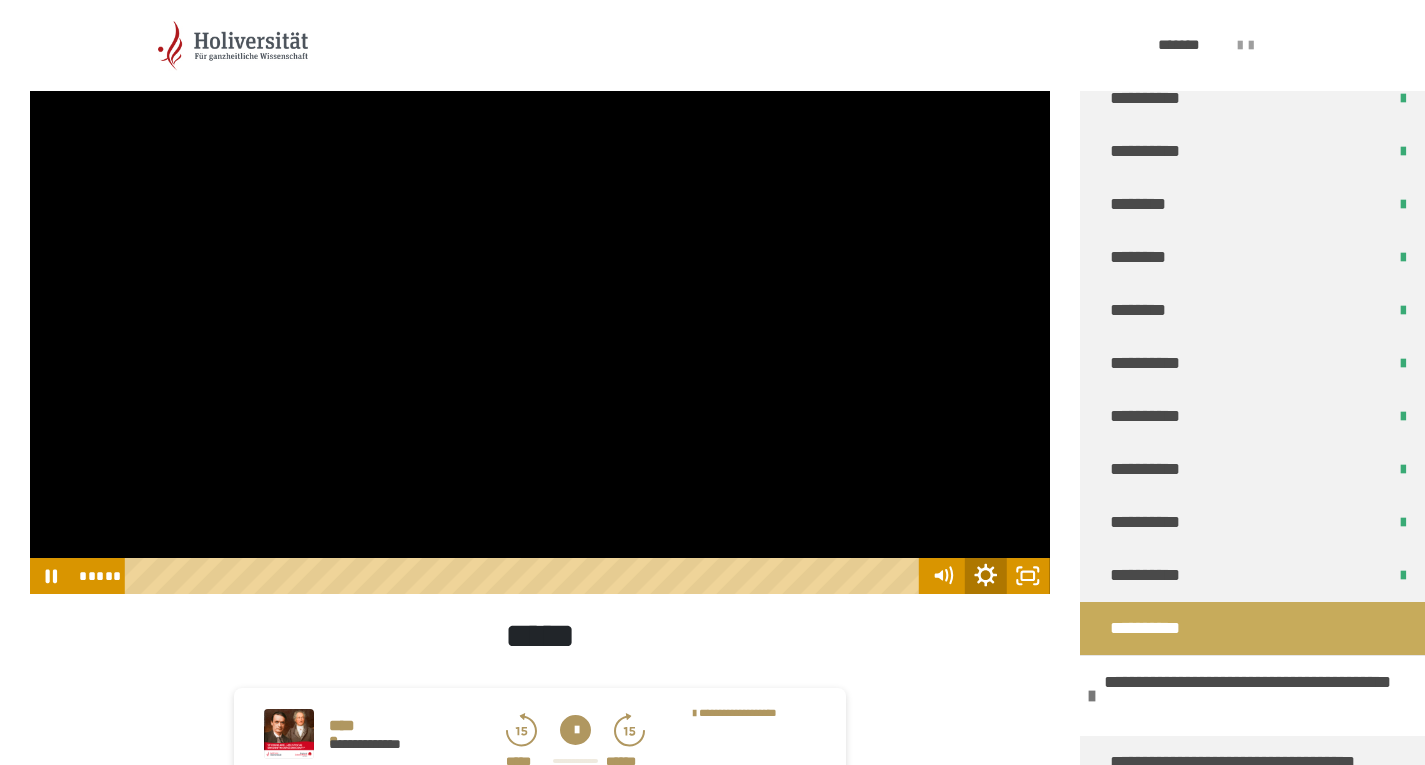 click 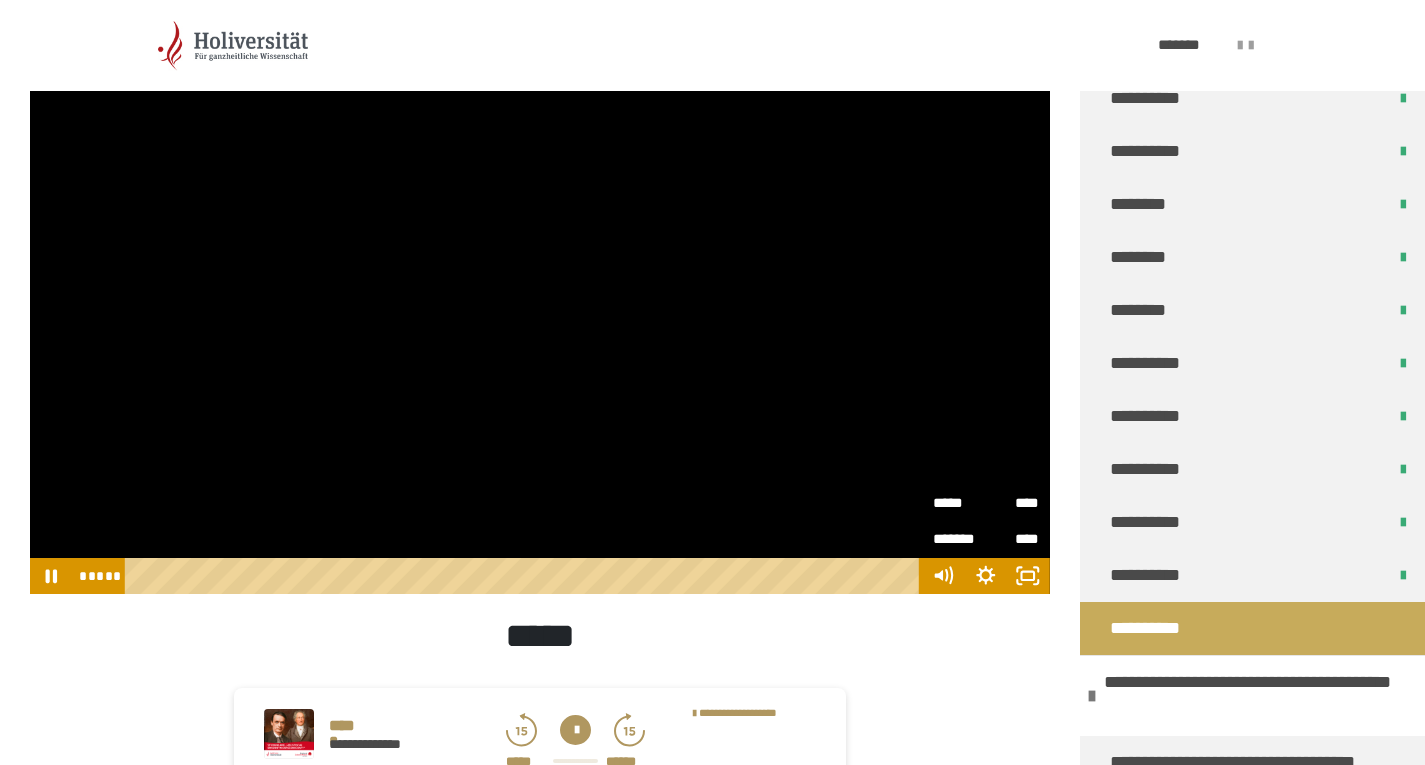 click on "*****" at bounding box center (959, 496) 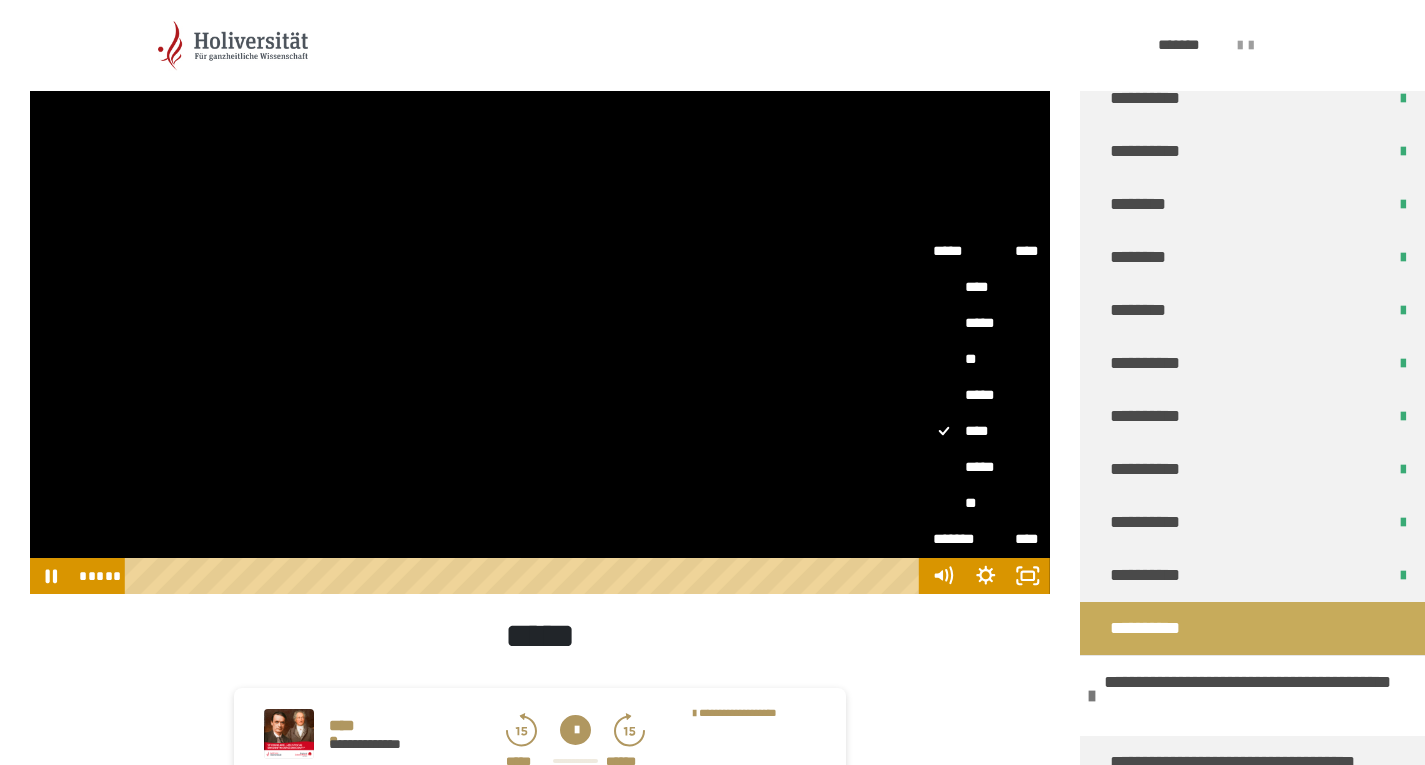 click on "**" at bounding box center (985, 504) 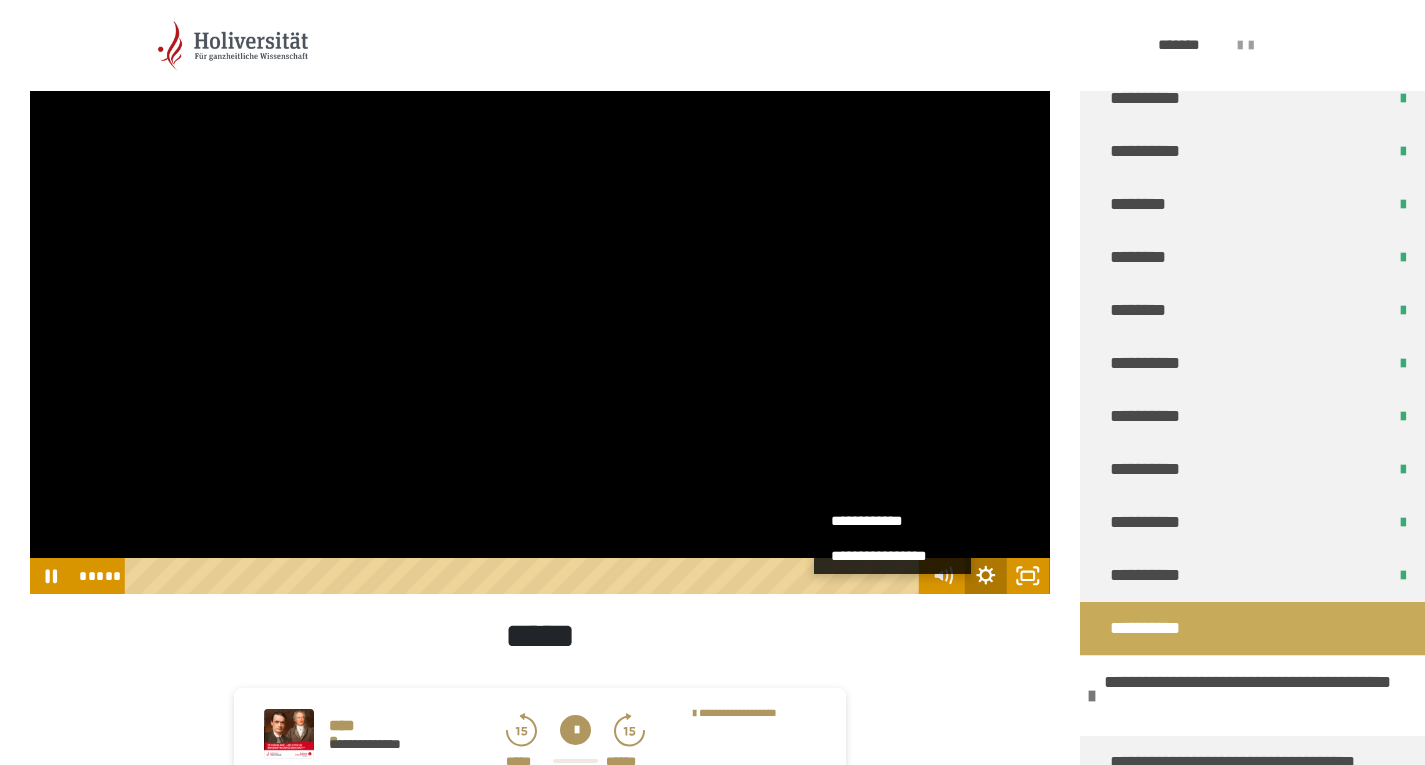 click 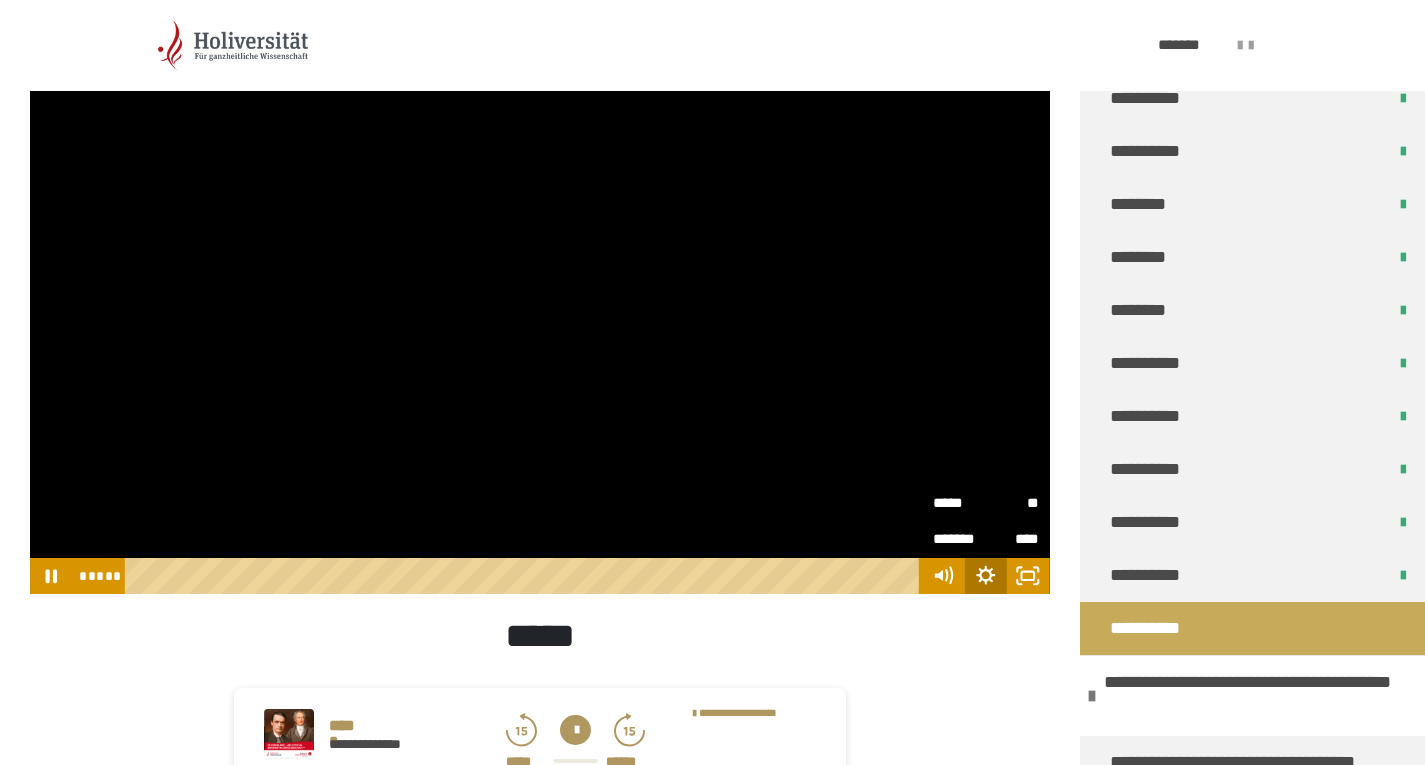 drag, startPoint x: 977, startPoint y: 490, endPoint x: 981, endPoint y: 579, distance: 89.08984 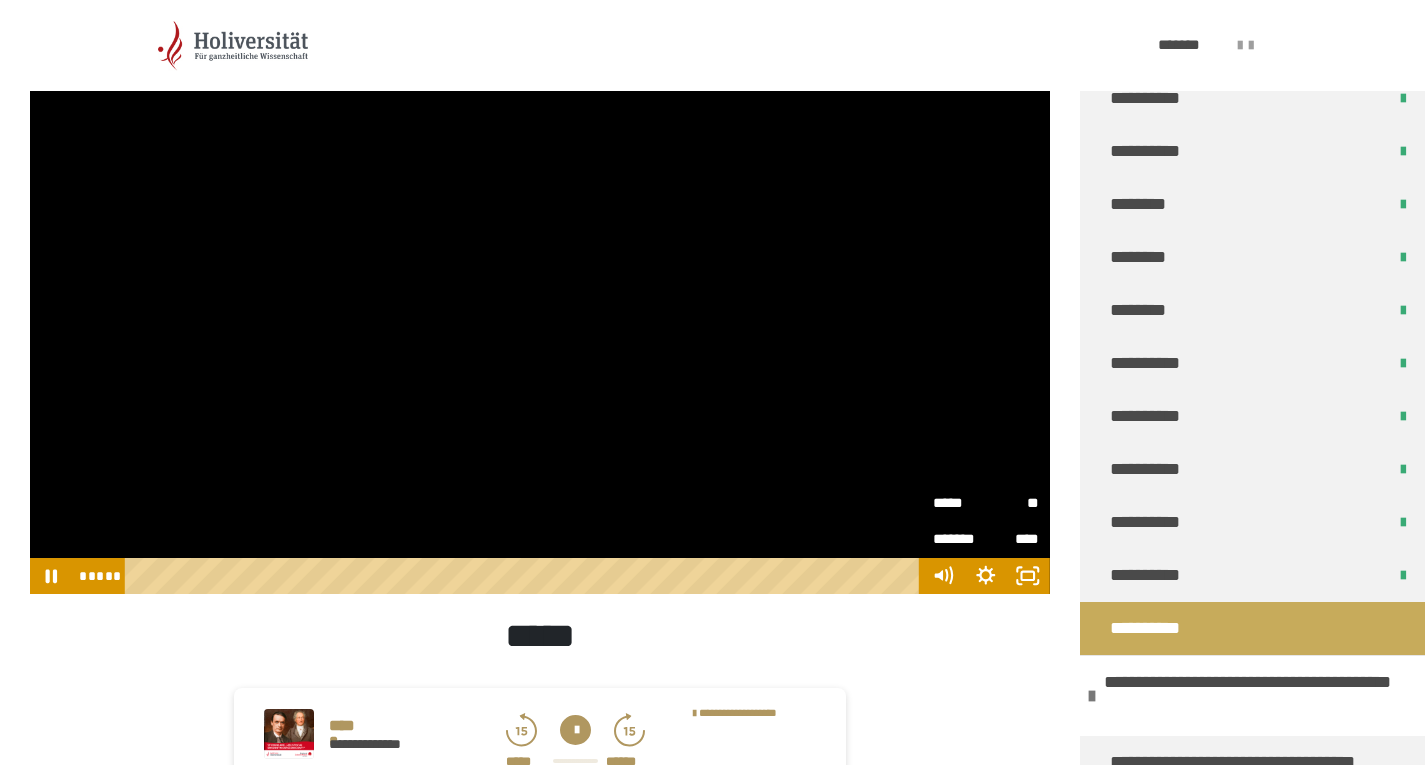 click on "**" at bounding box center (1012, 496) 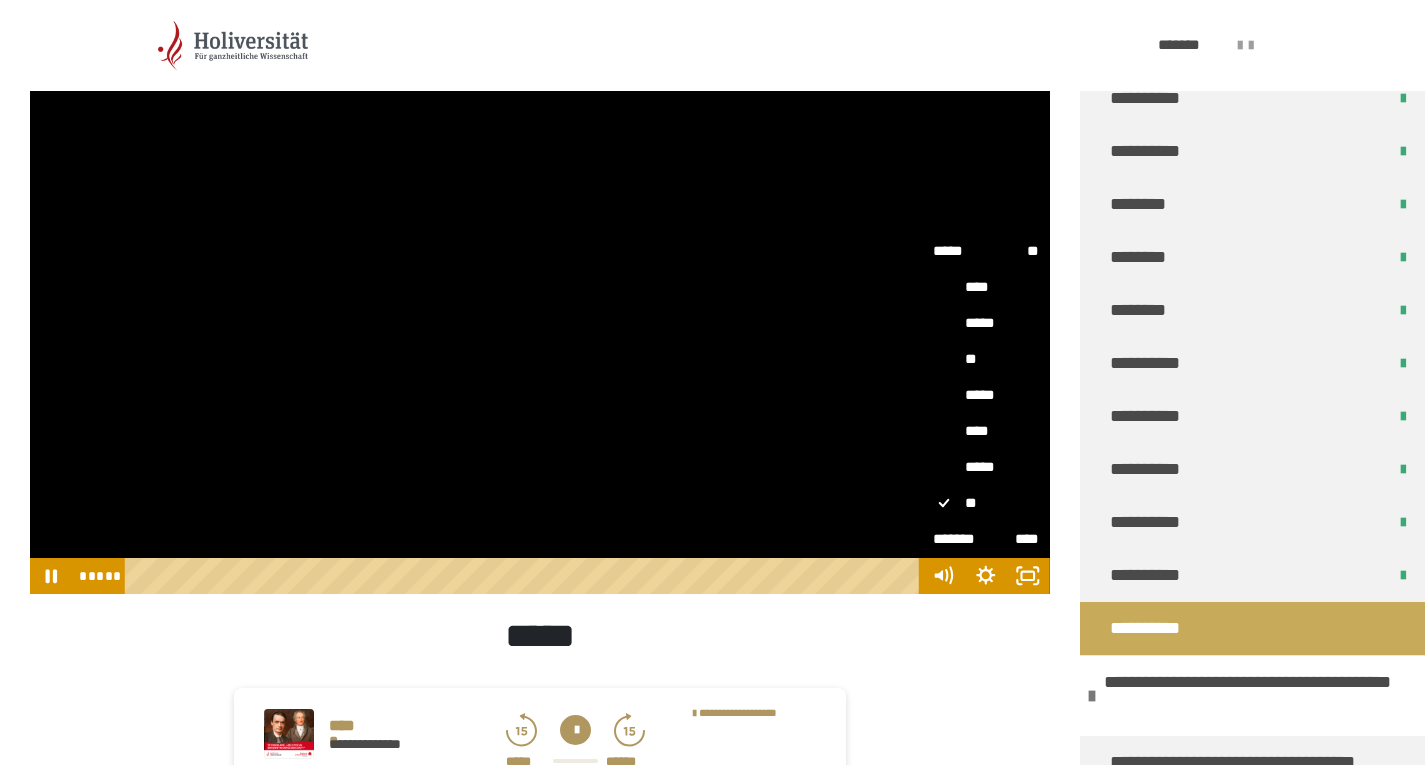 click on "*****" at bounding box center [985, 396] 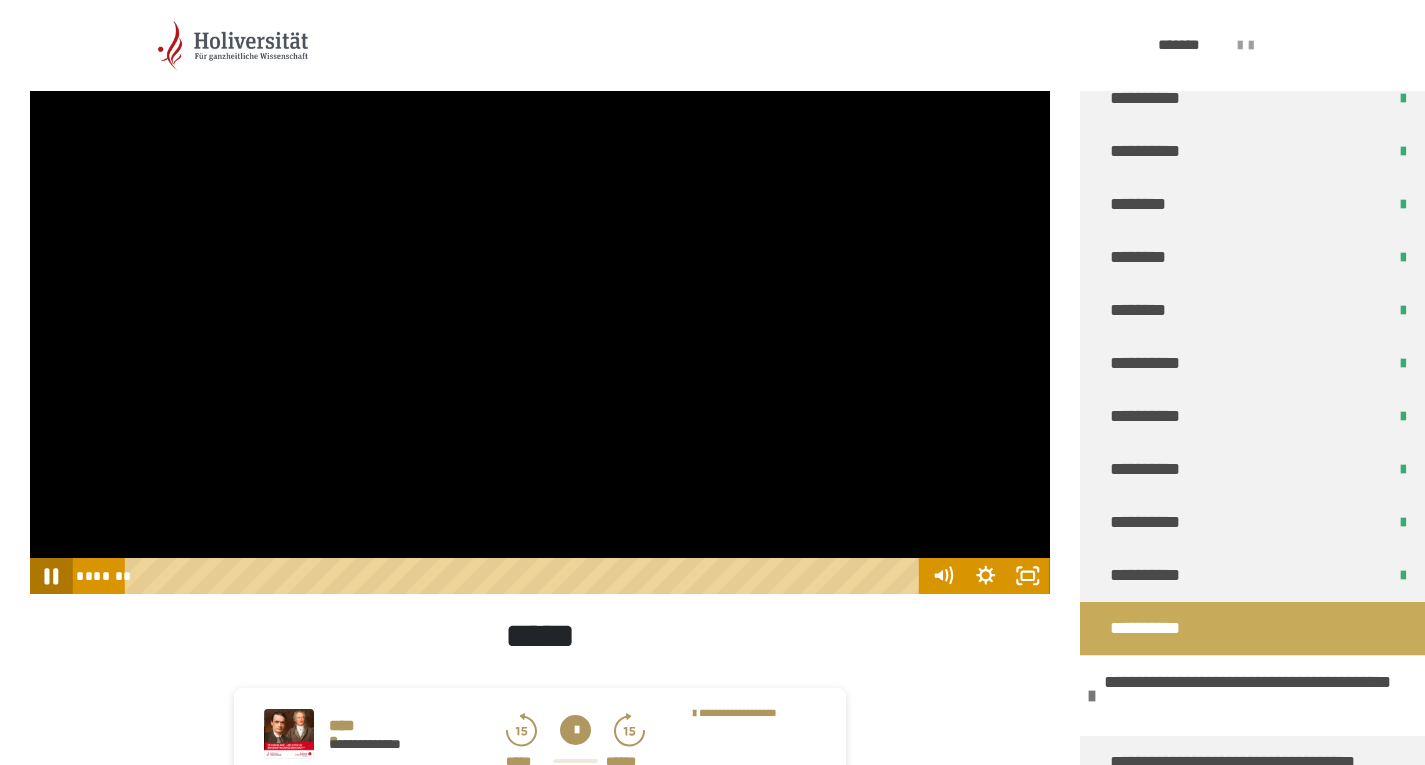 click 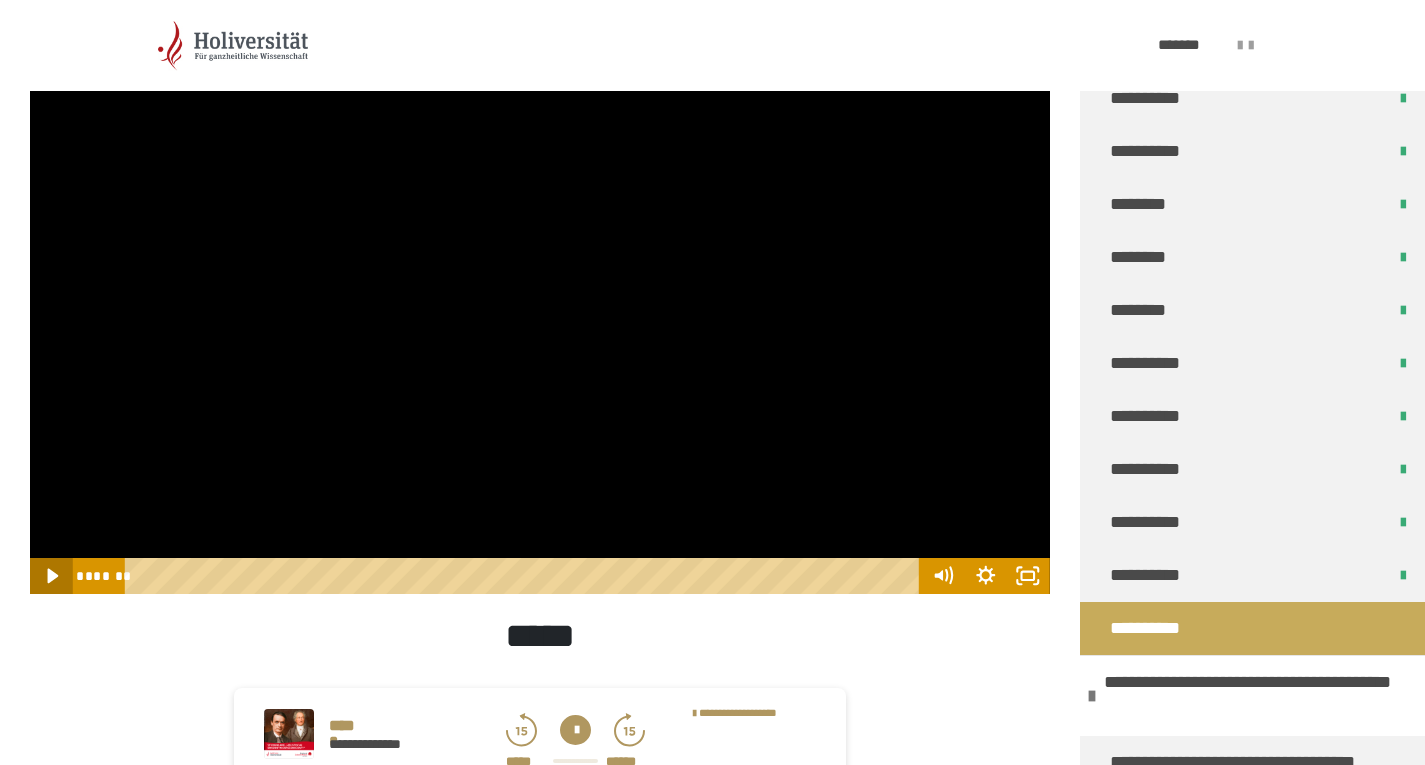click 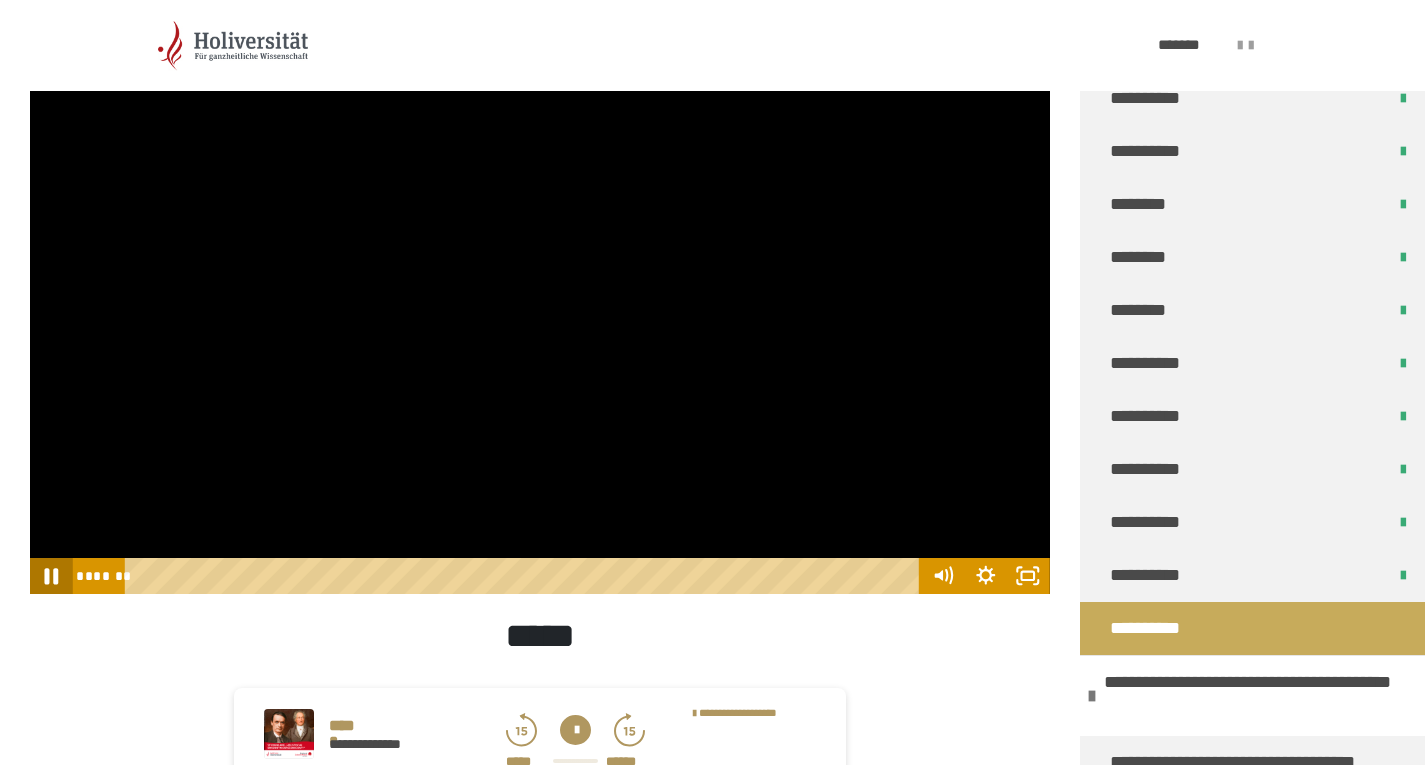 click 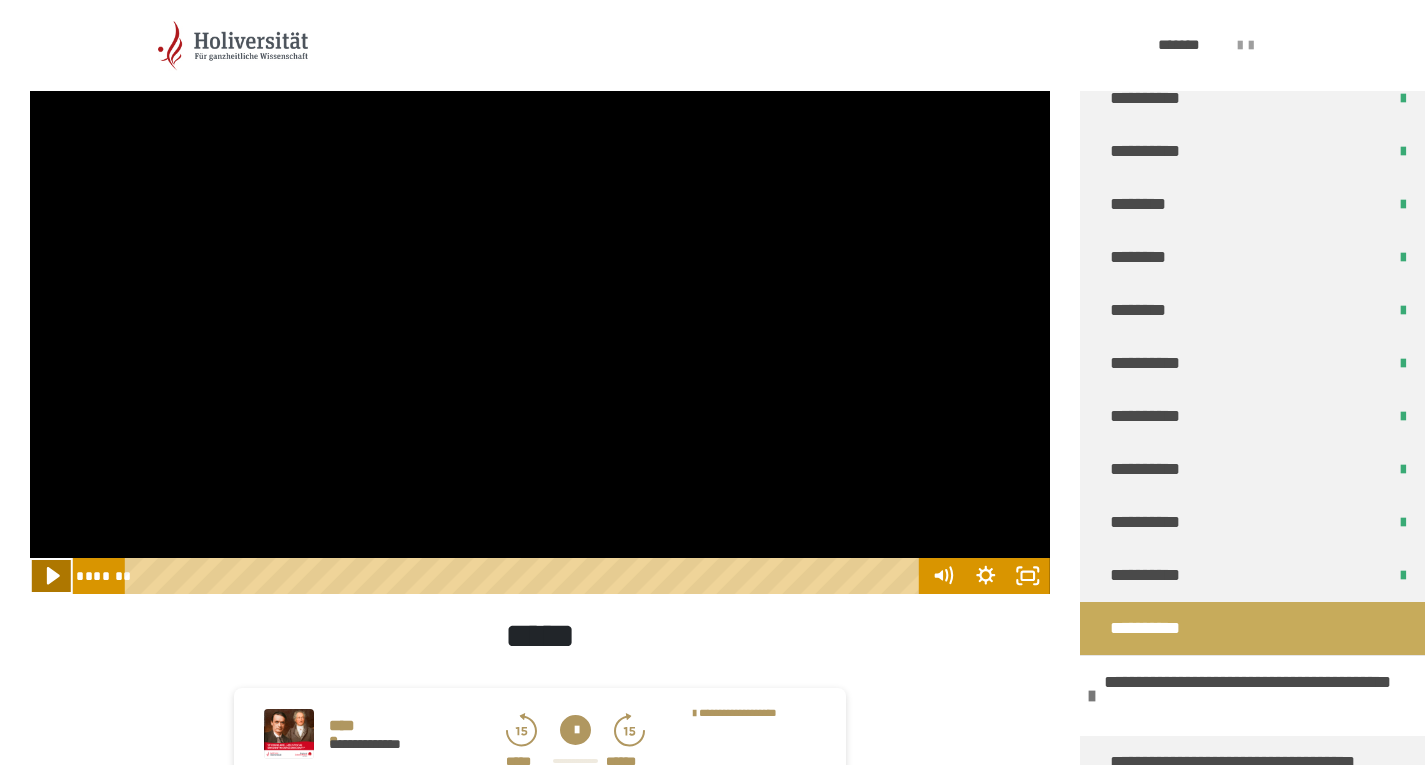 click 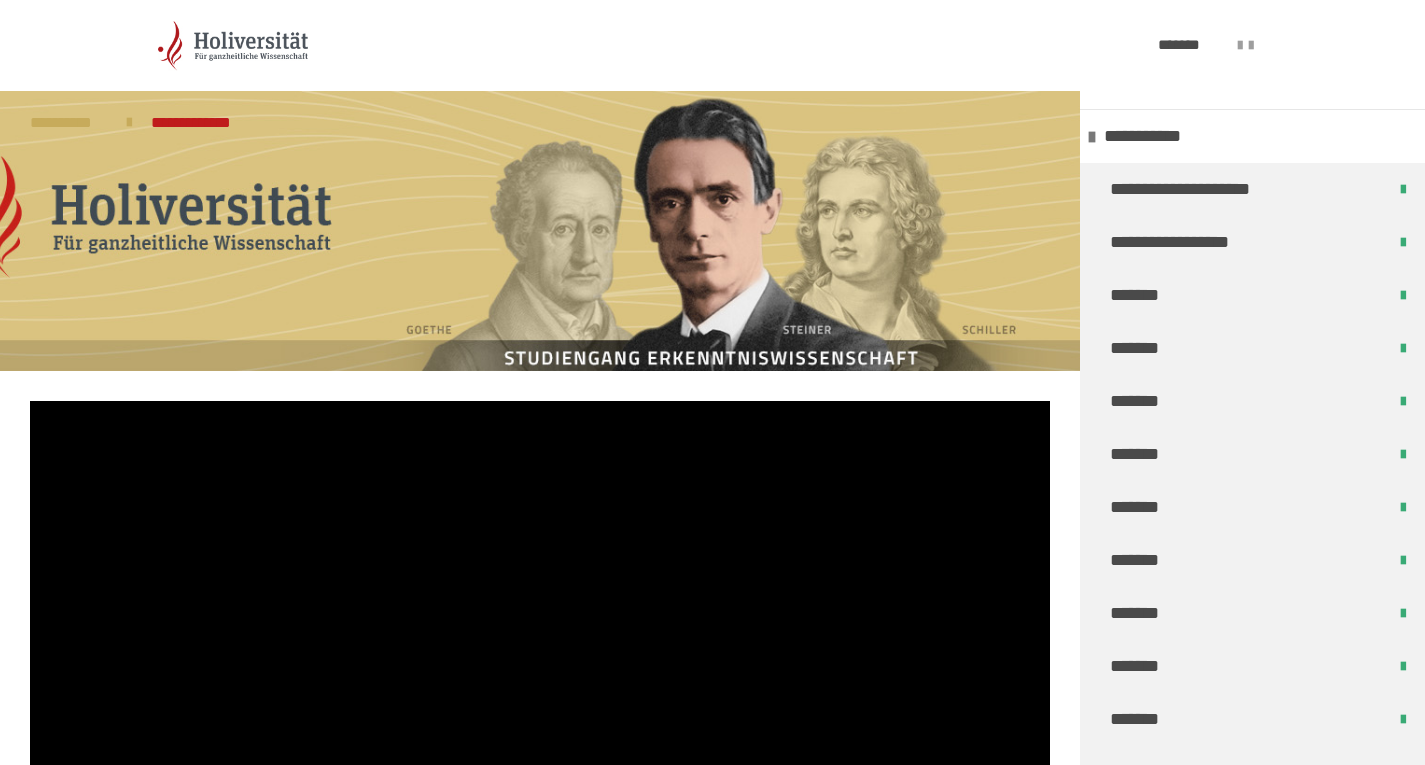 scroll, scrollTop: 381, scrollLeft: 0, axis: vertical 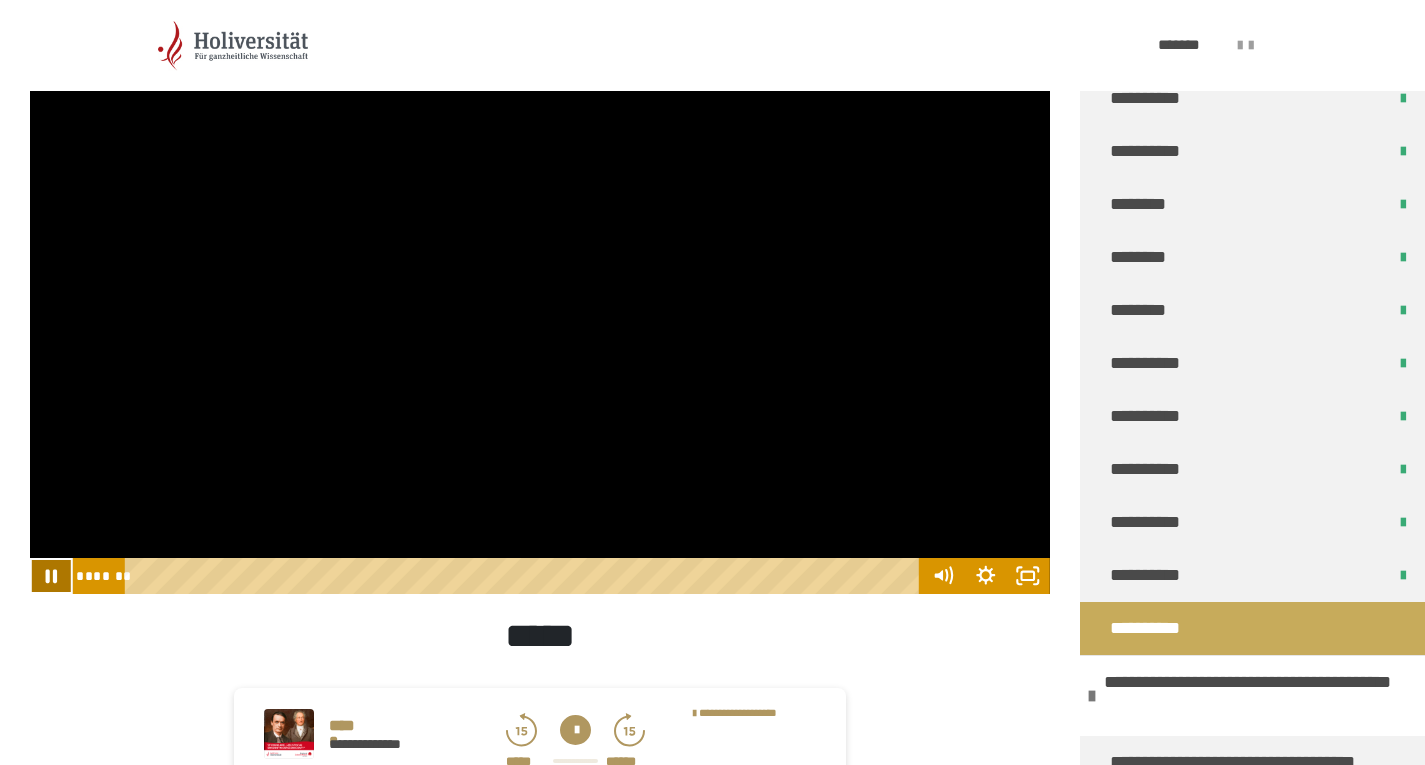 click 